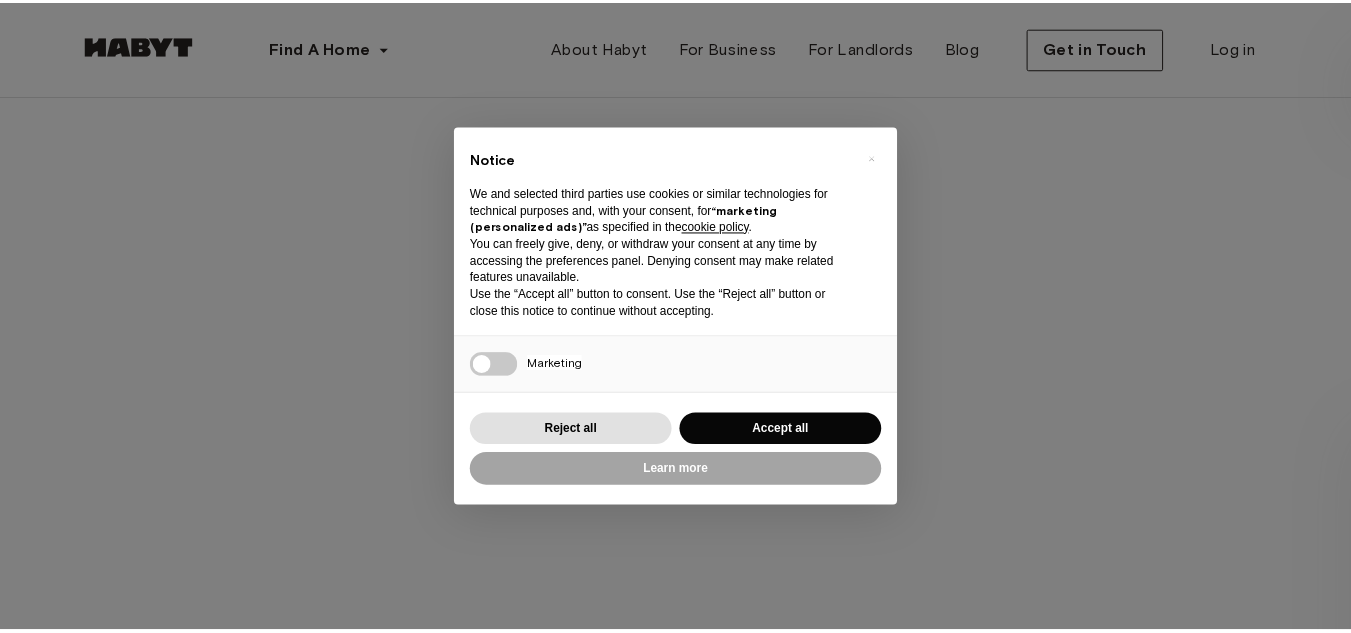 scroll, scrollTop: 0, scrollLeft: 0, axis: both 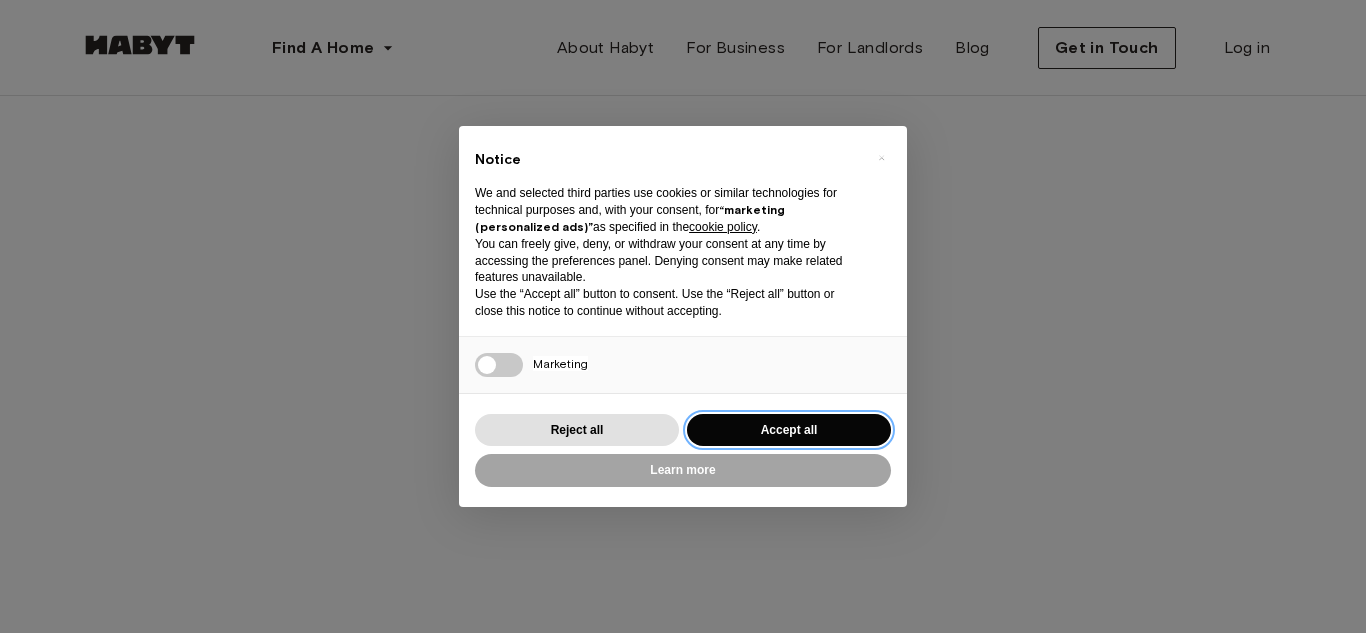 click on "Accept all" at bounding box center [789, 430] 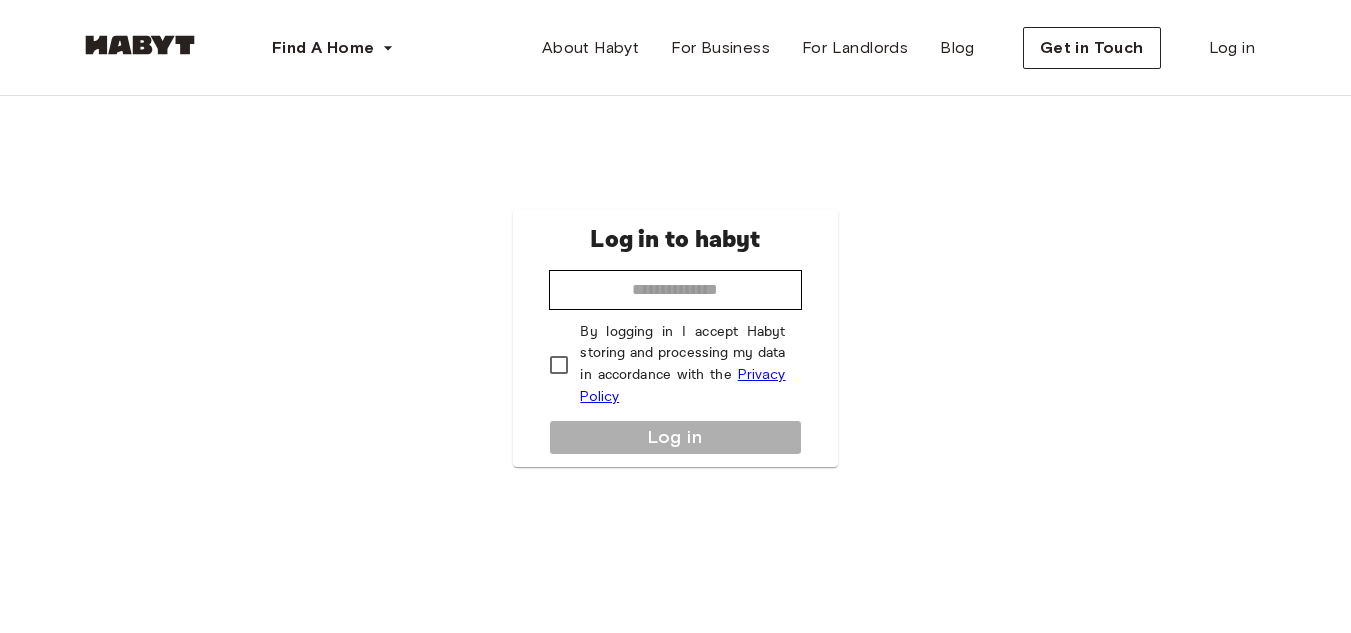scroll, scrollTop: 0, scrollLeft: 0, axis: both 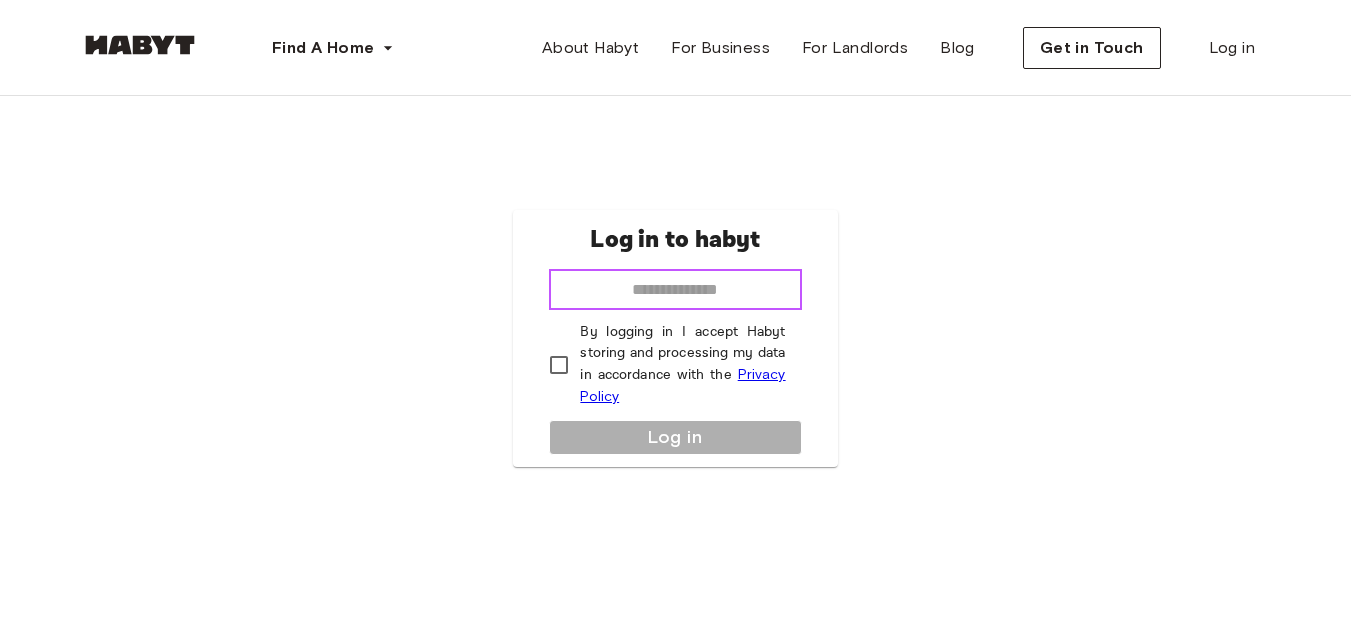 click at bounding box center [675, 290] 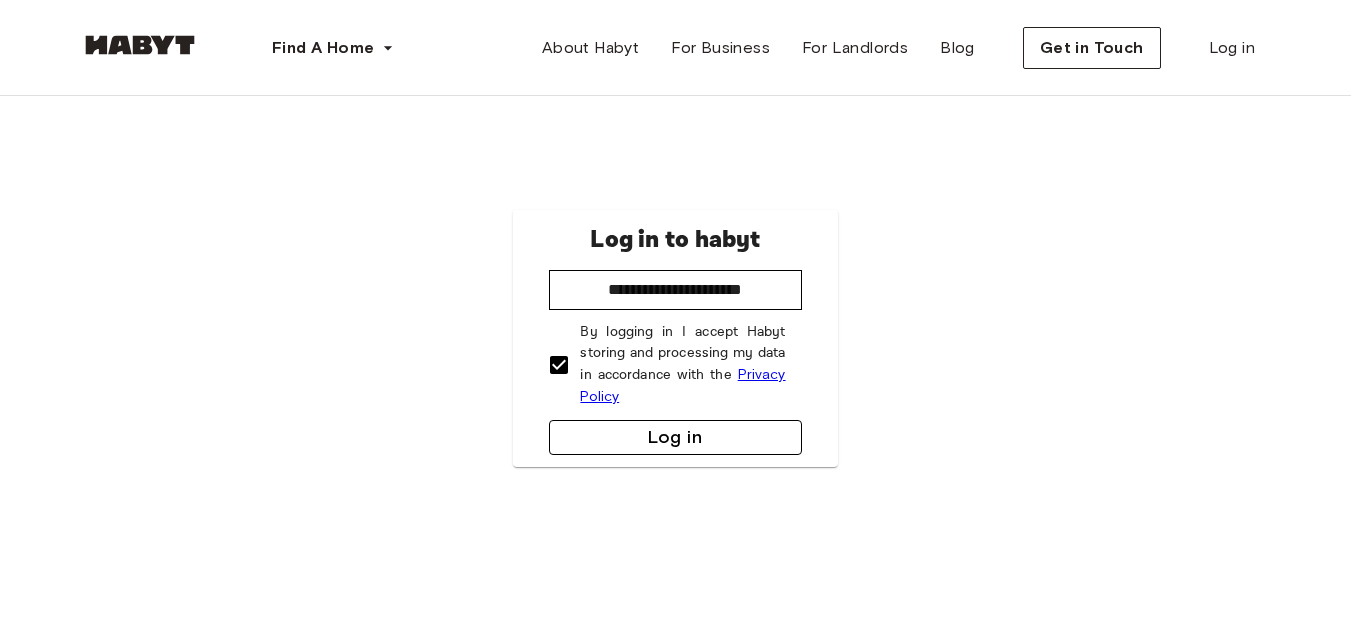 click on "Log in" at bounding box center (675, 437) 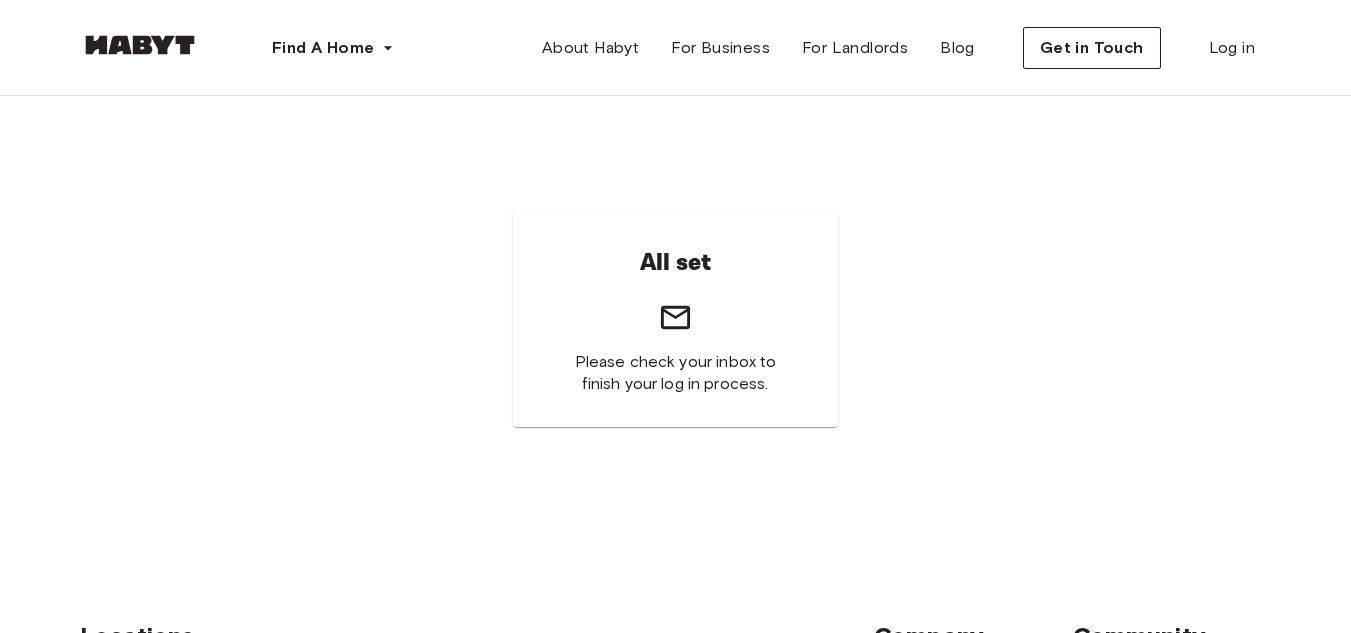 scroll, scrollTop: 0, scrollLeft: 0, axis: both 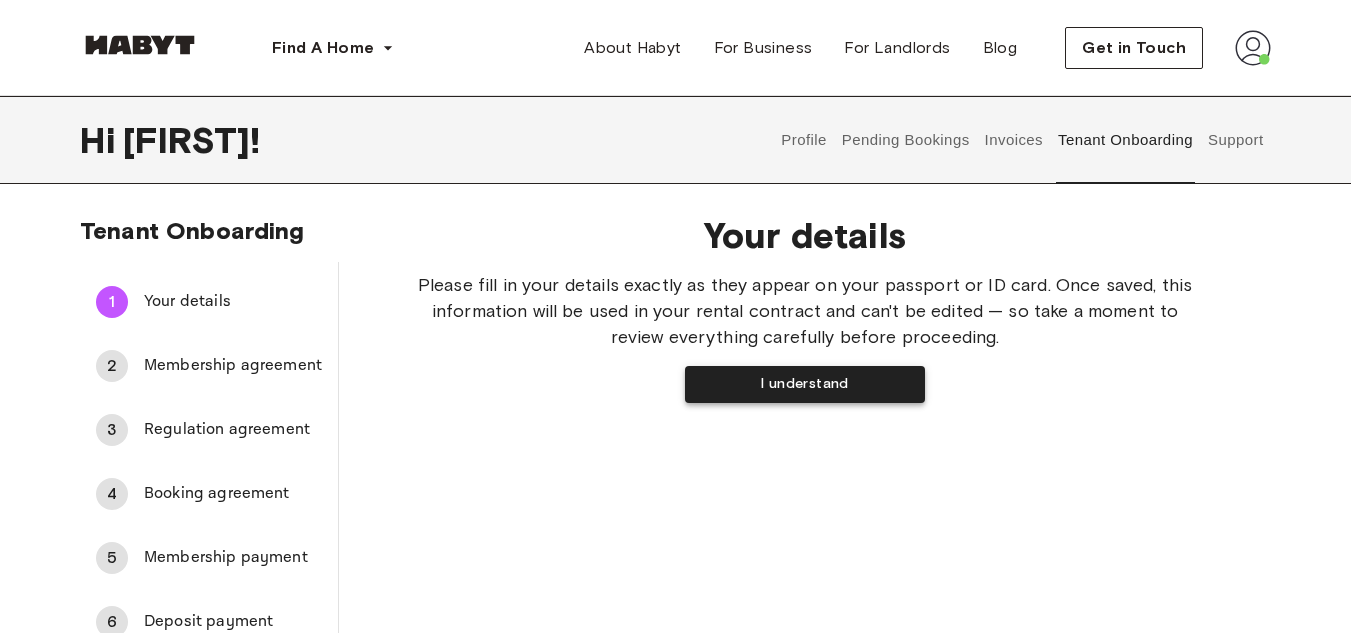 click on "I understand" at bounding box center (805, 384) 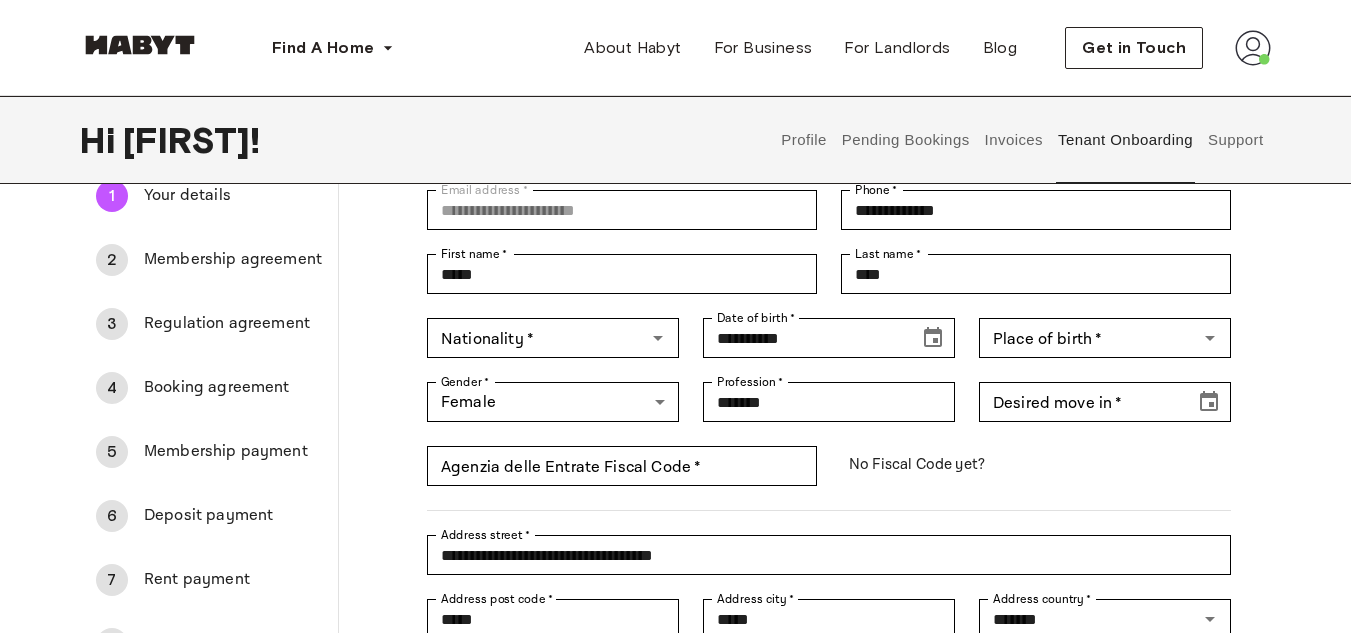 scroll, scrollTop: 107, scrollLeft: 0, axis: vertical 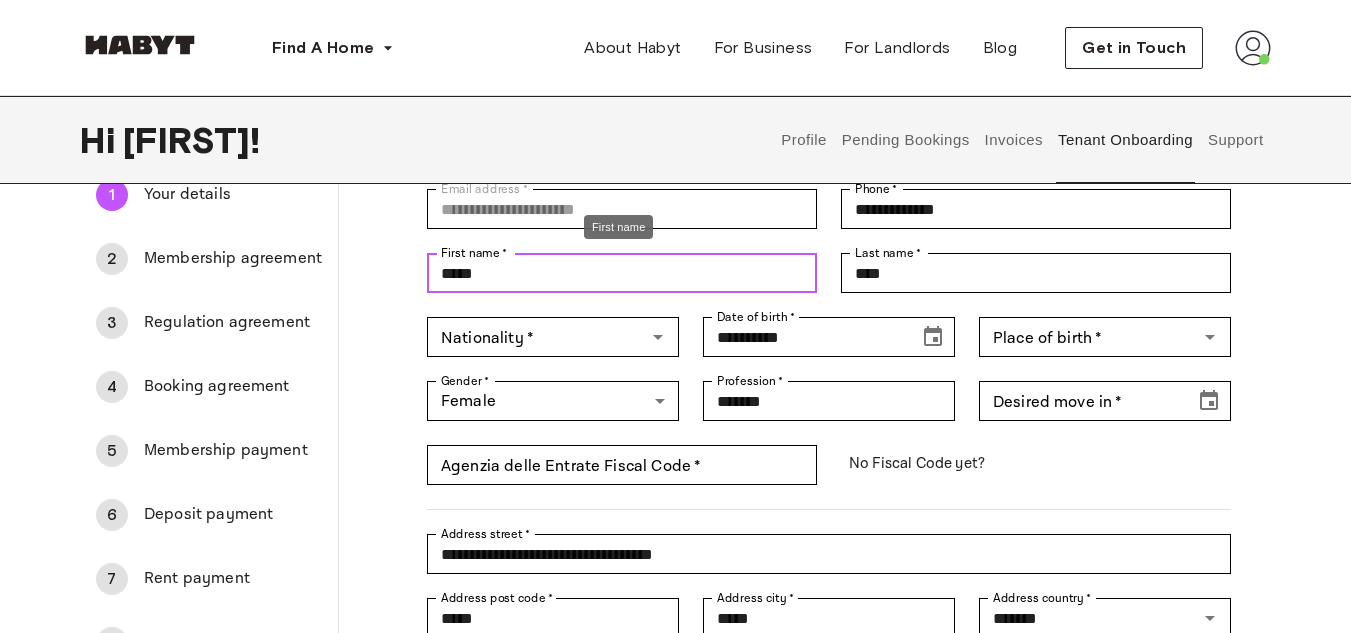 click on "*****" at bounding box center [622, 273] 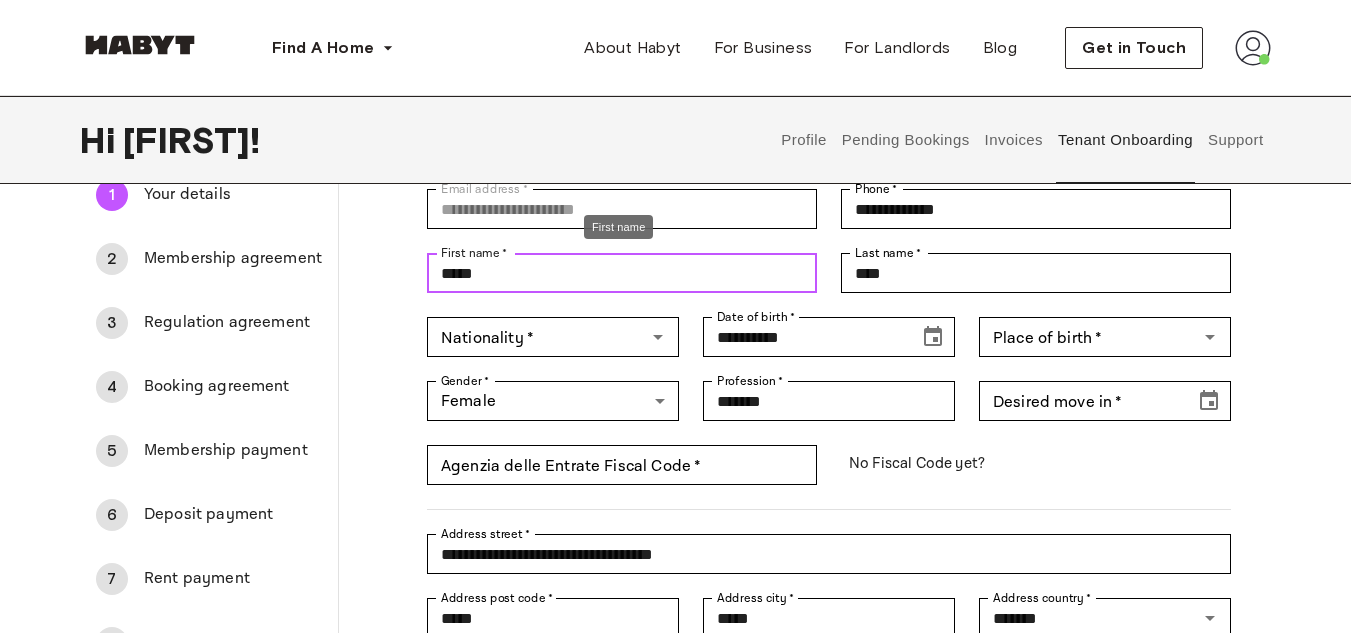 click on "*****" at bounding box center [622, 273] 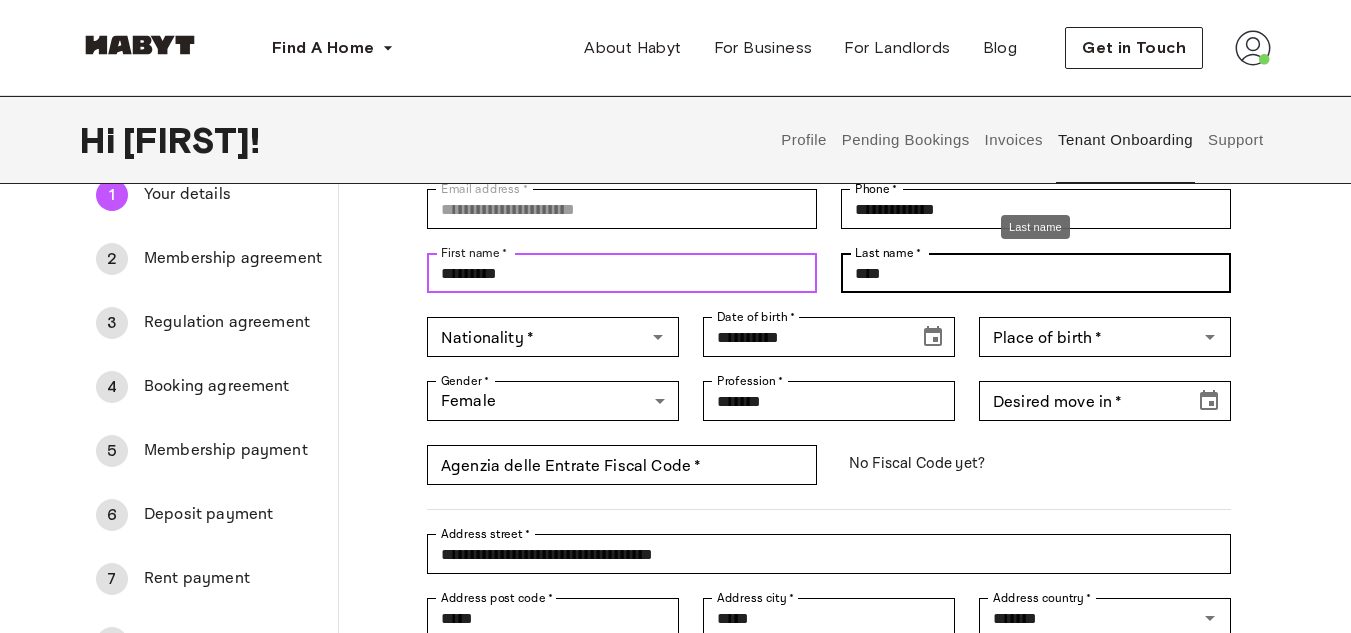 type on "*********" 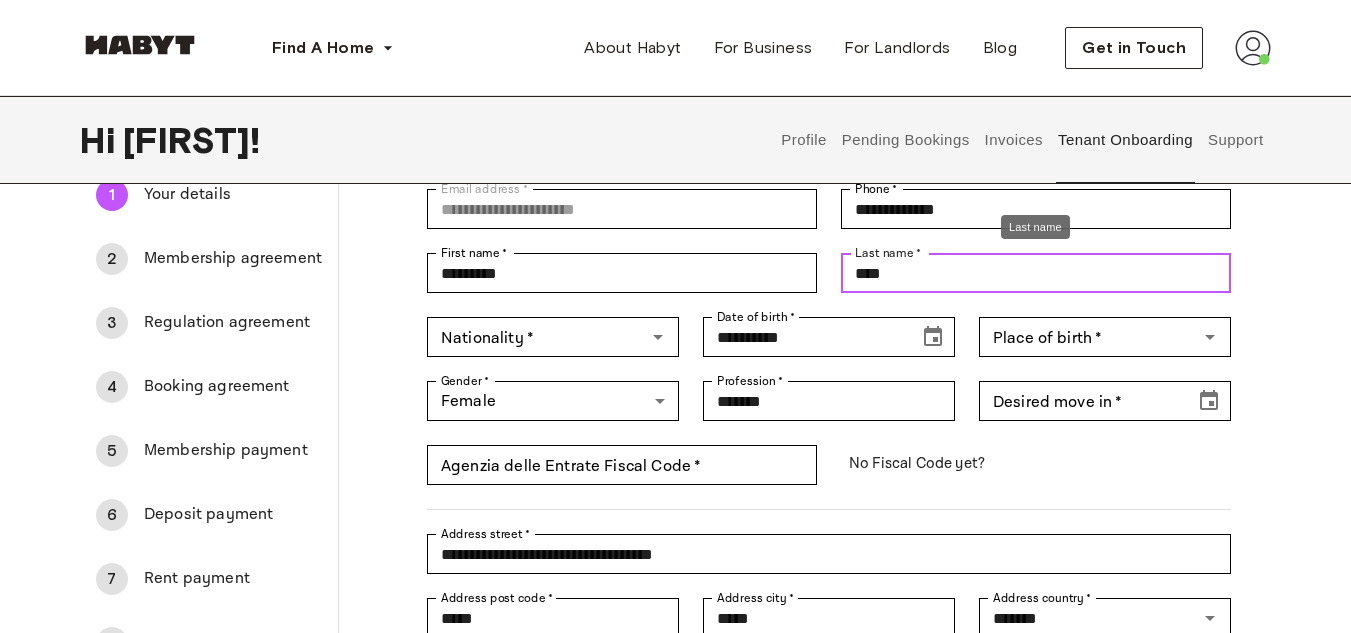 click on "****" at bounding box center [1036, 273] 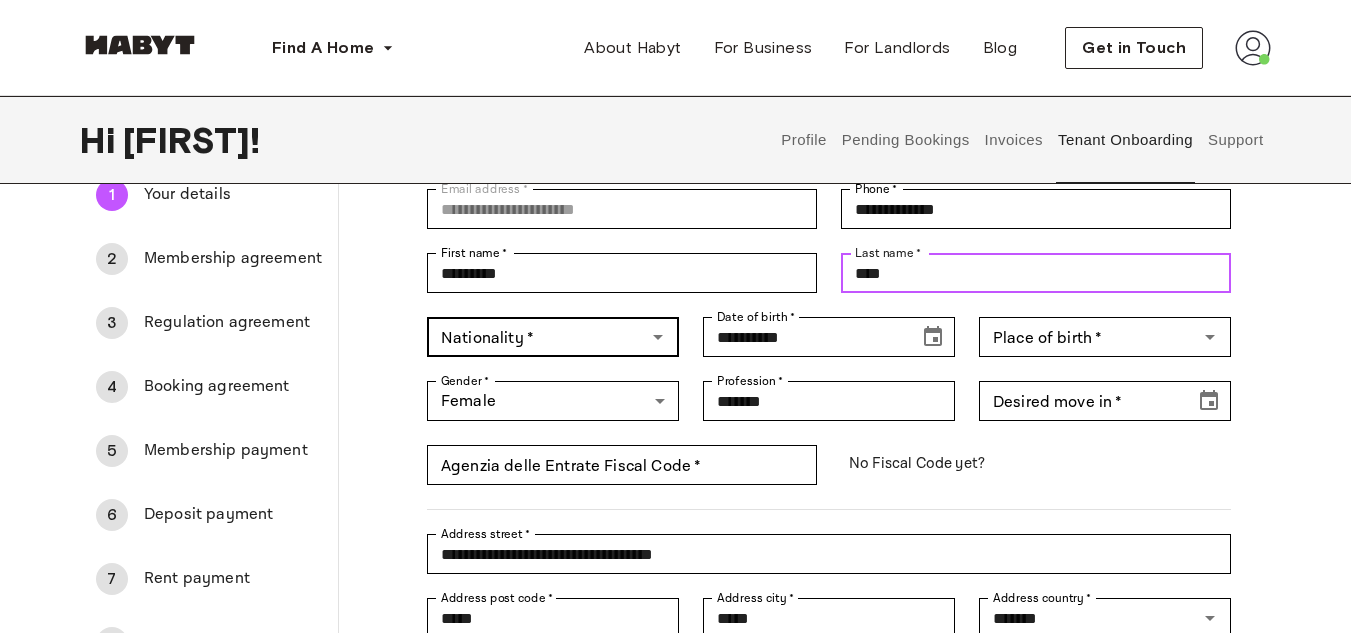 type on "****" 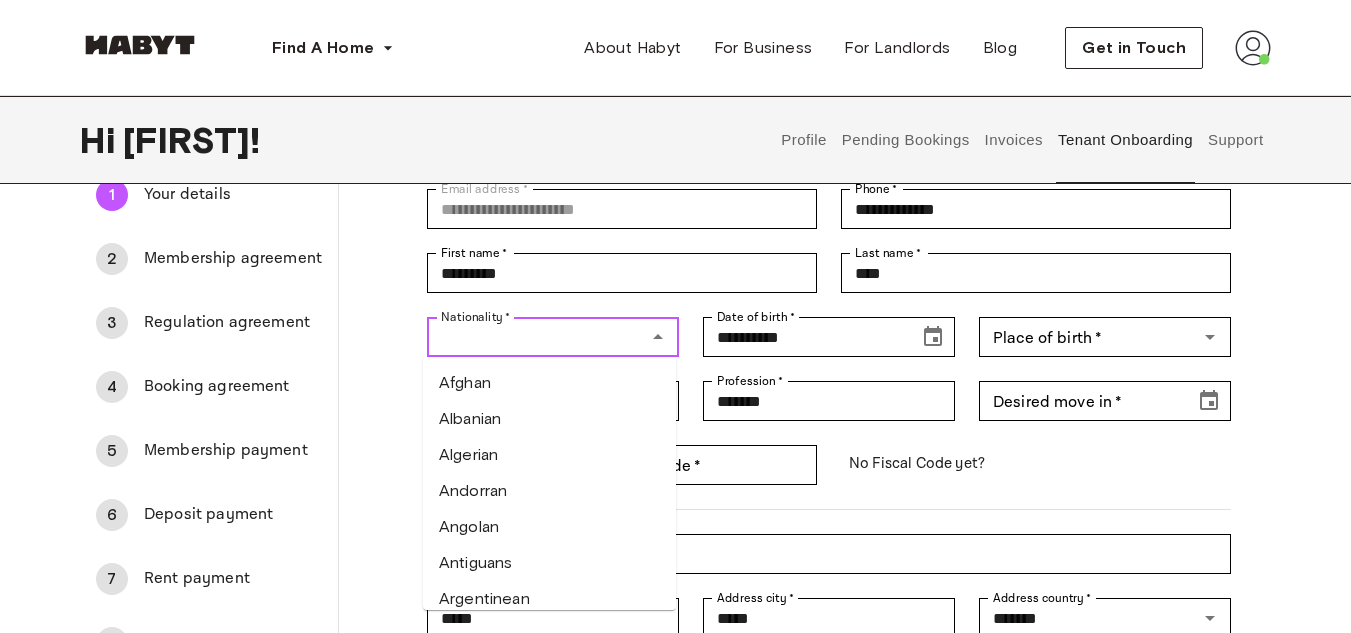 click on "Nationality   *" at bounding box center (536, 337) 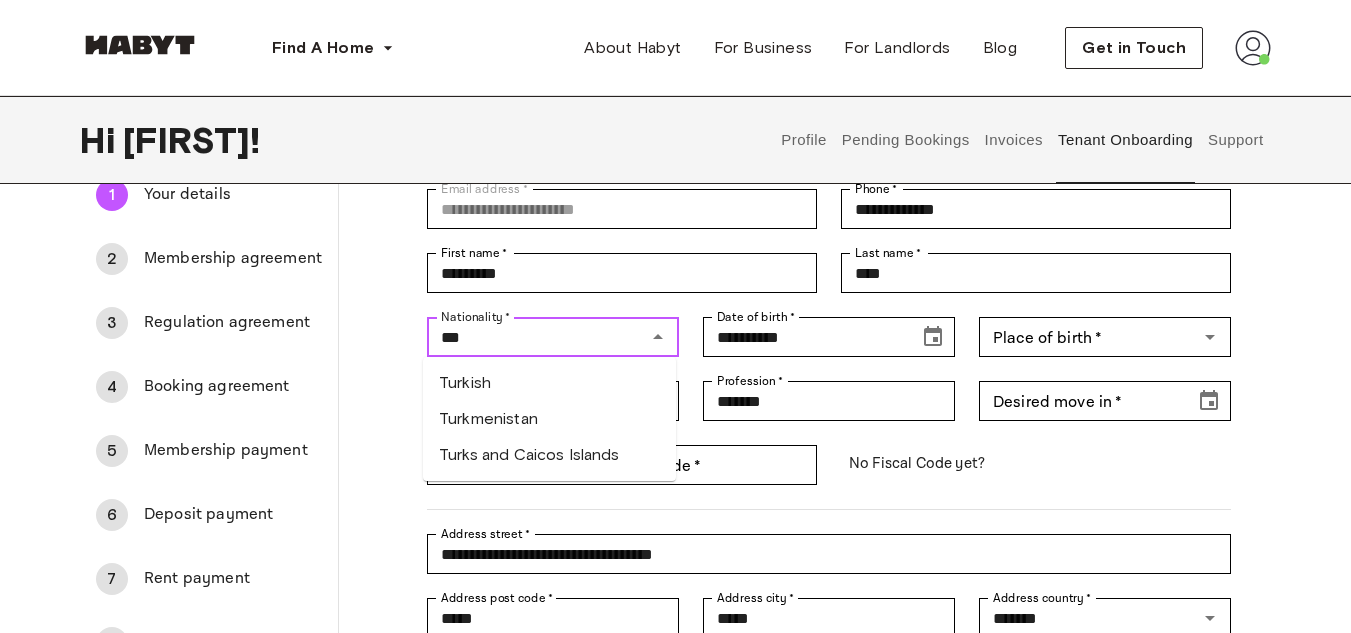 click on "Turkish" at bounding box center (549, 383) 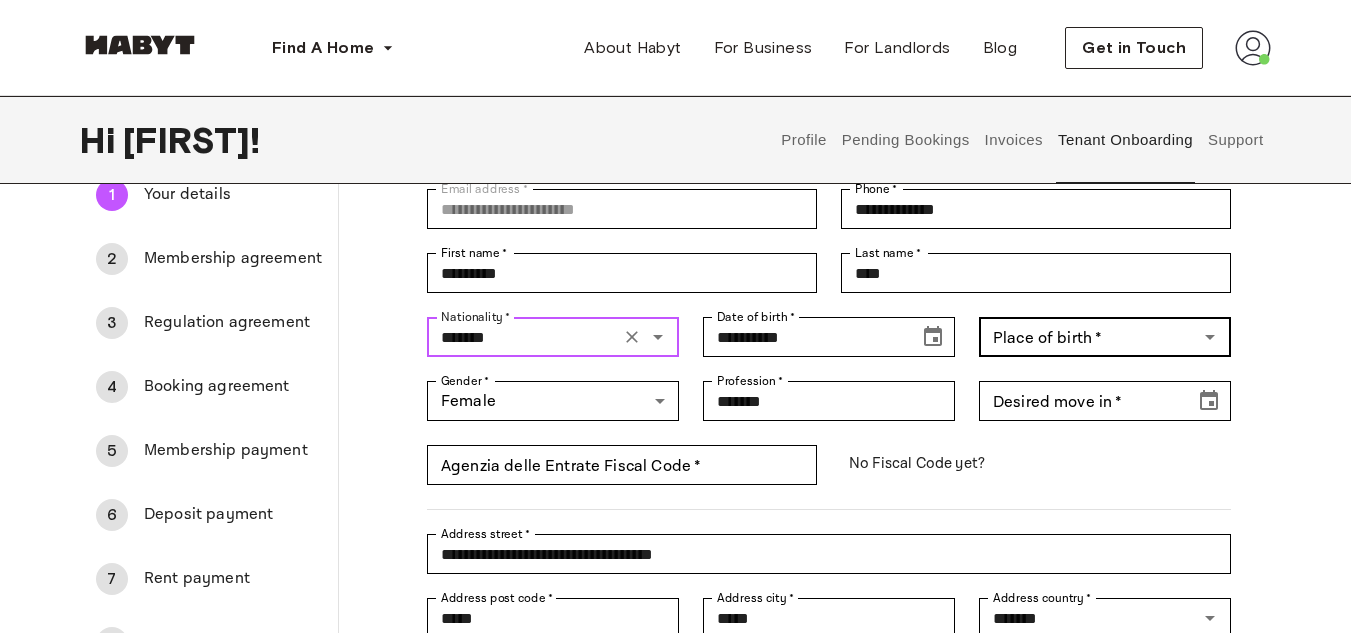 type on "*******" 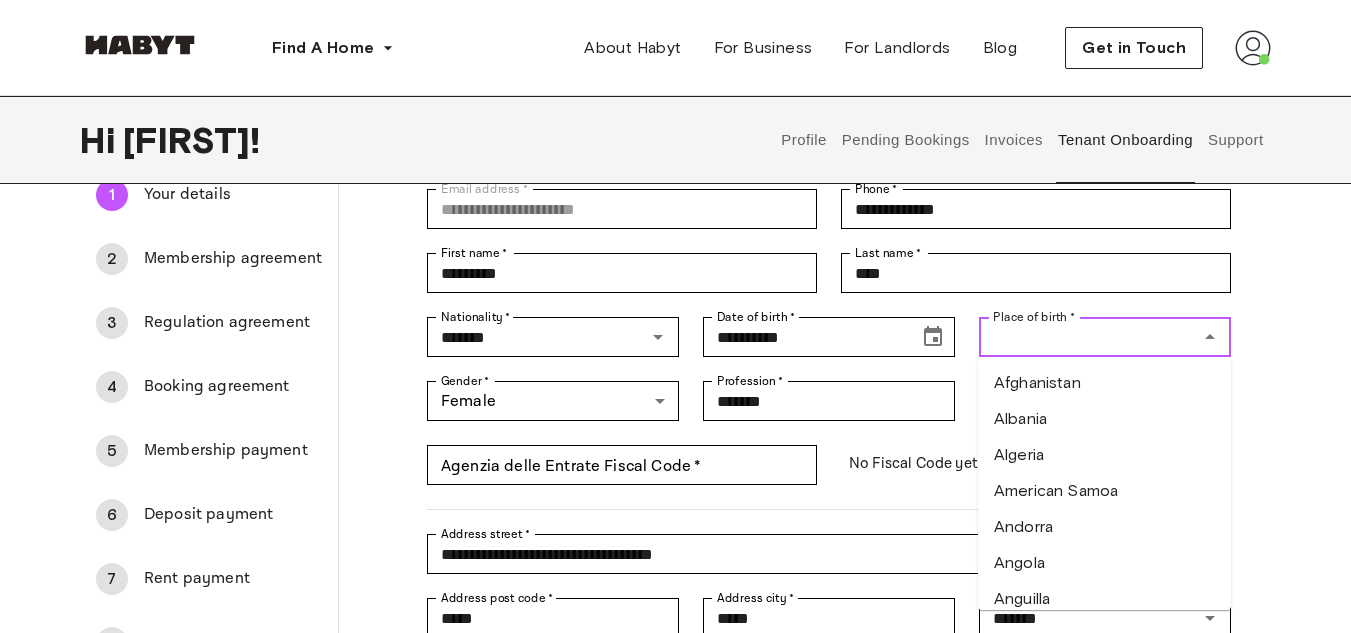 click on "Place of birth   *" at bounding box center [1088, 337] 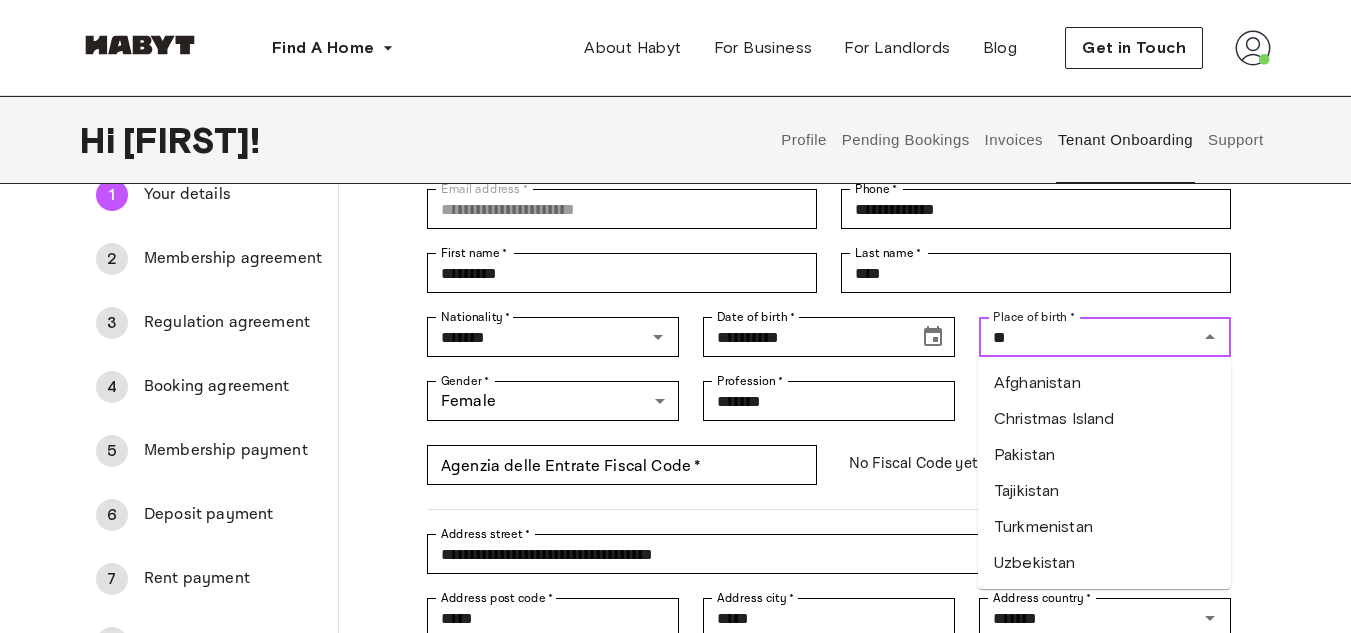 type on "*" 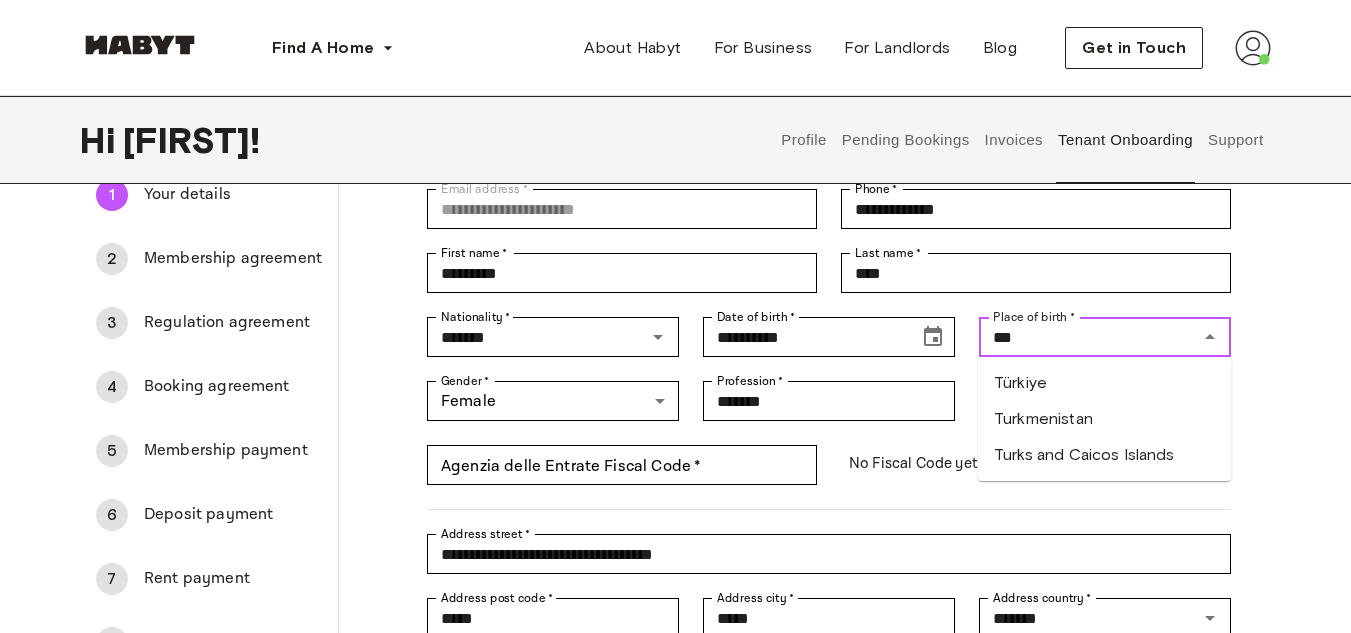 click on "Türkiye" at bounding box center [1104, 383] 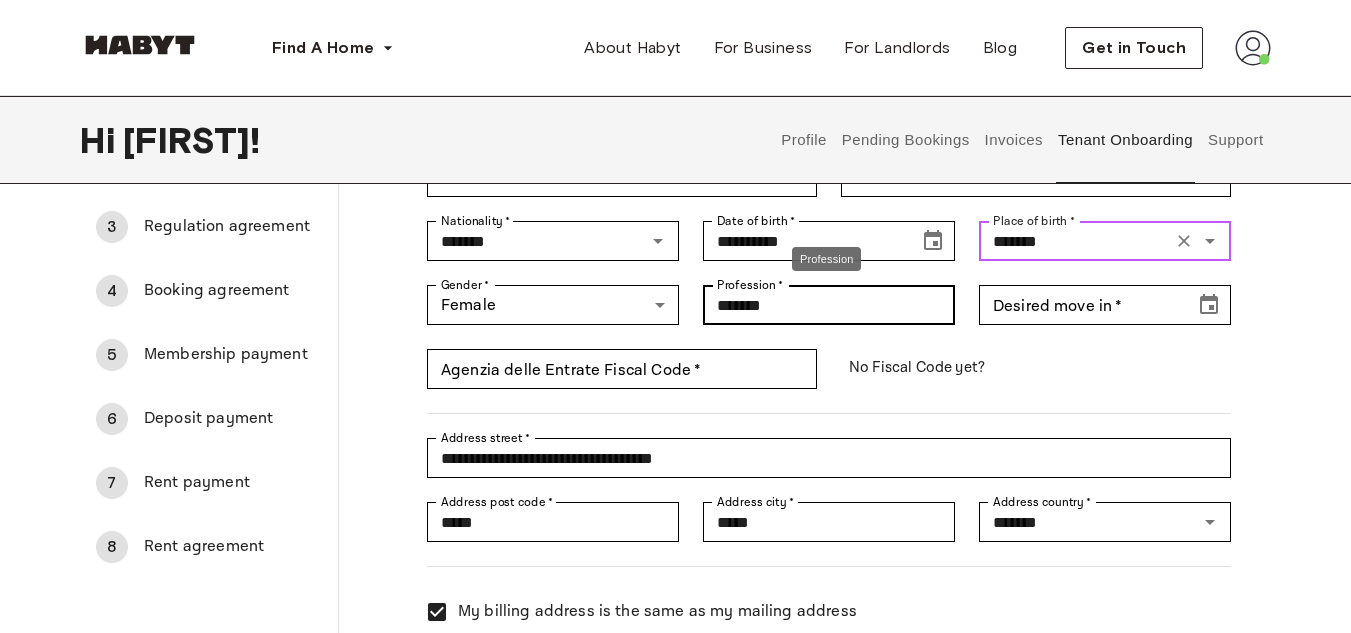 scroll, scrollTop: 214, scrollLeft: 0, axis: vertical 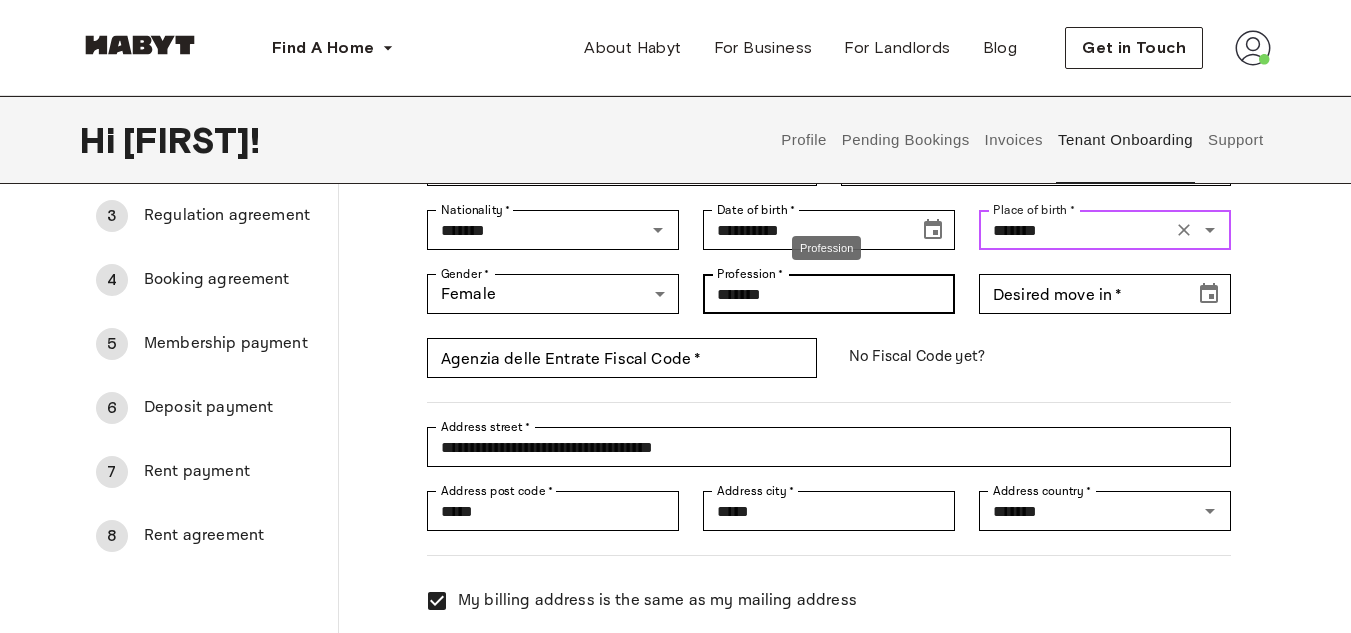 type on "*******" 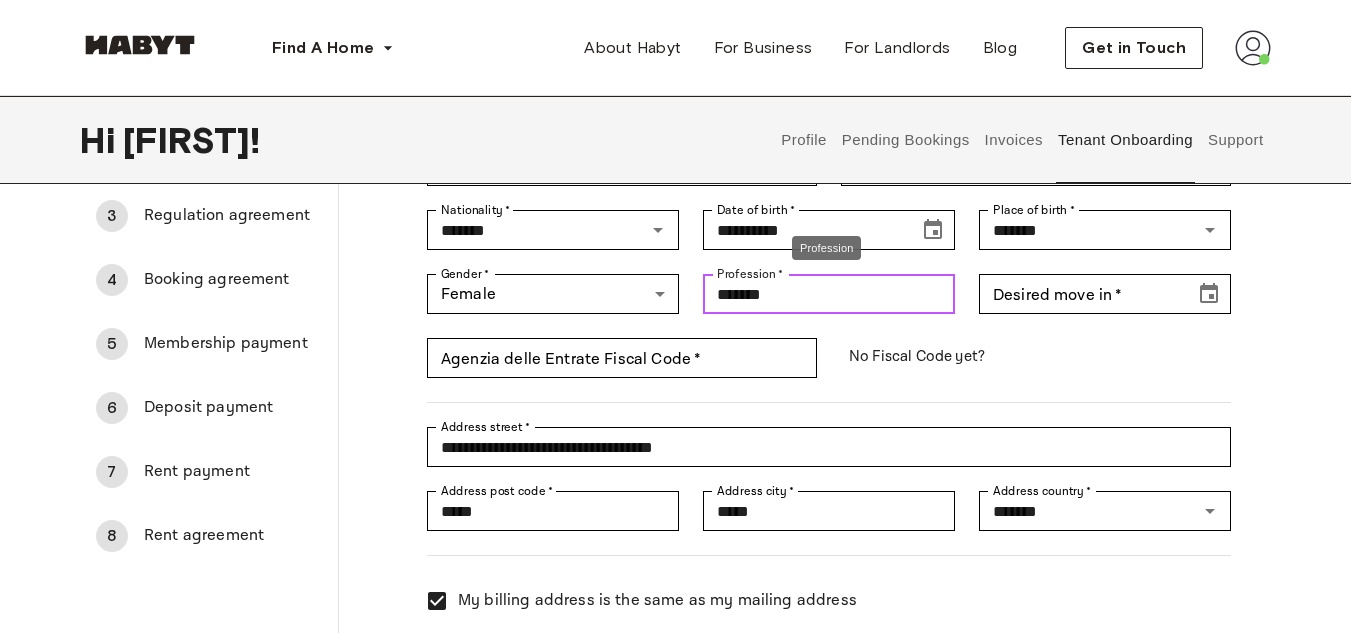 click on "*******" at bounding box center [829, 294] 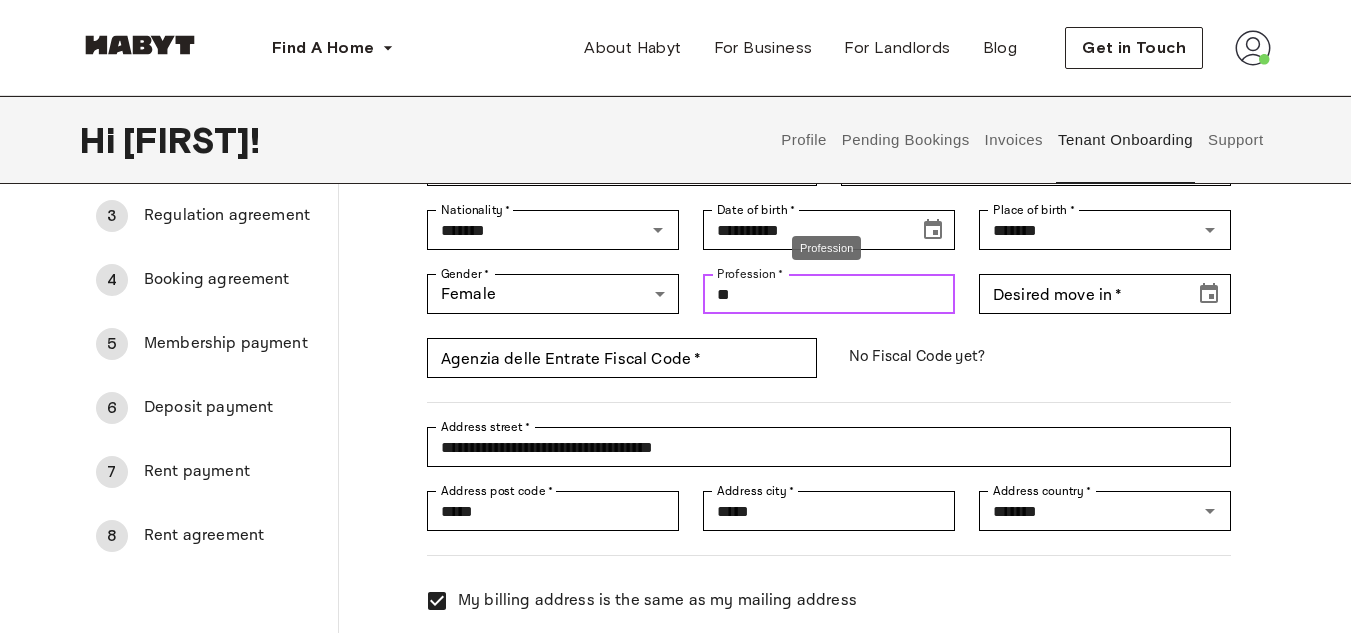 type on "*" 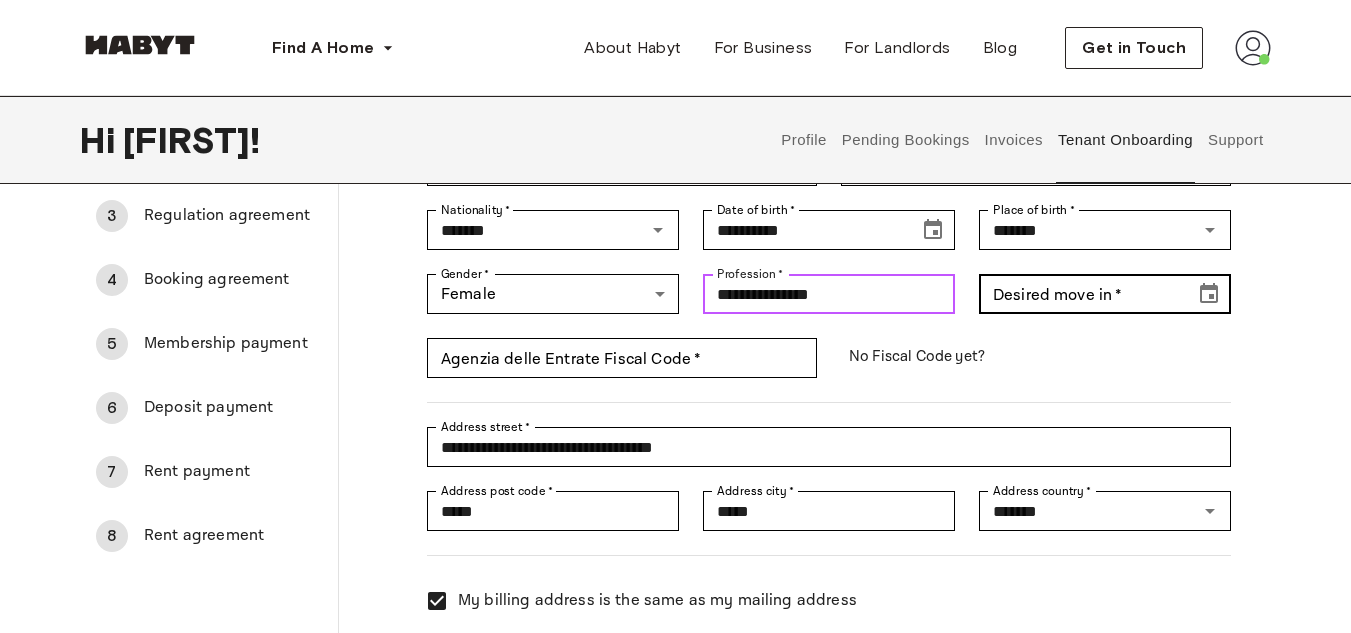 type on "**********" 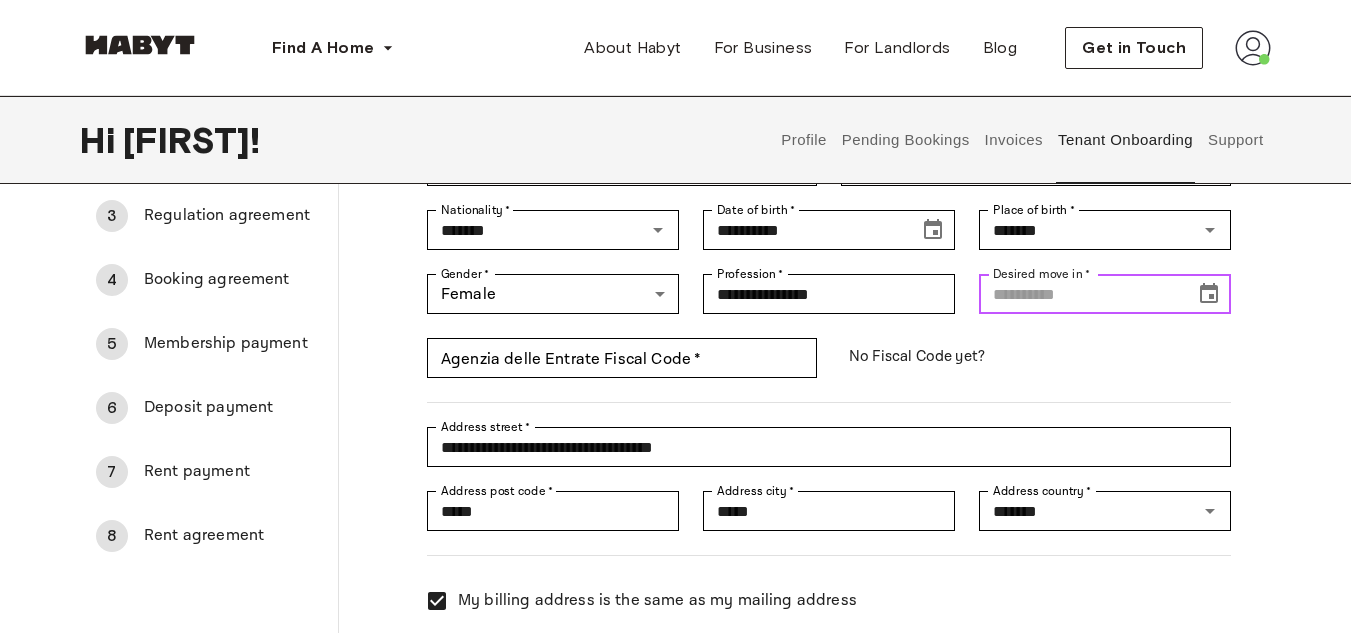 click on "Desired move in   *" at bounding box center [1080, 294] 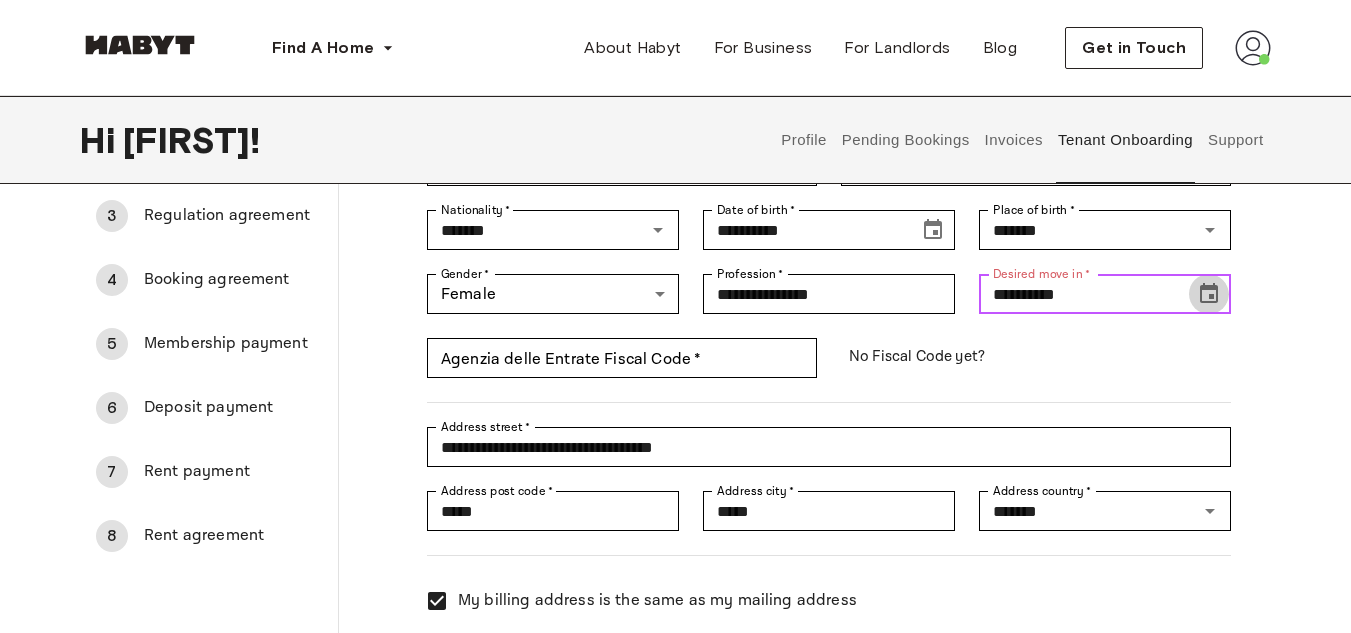 click 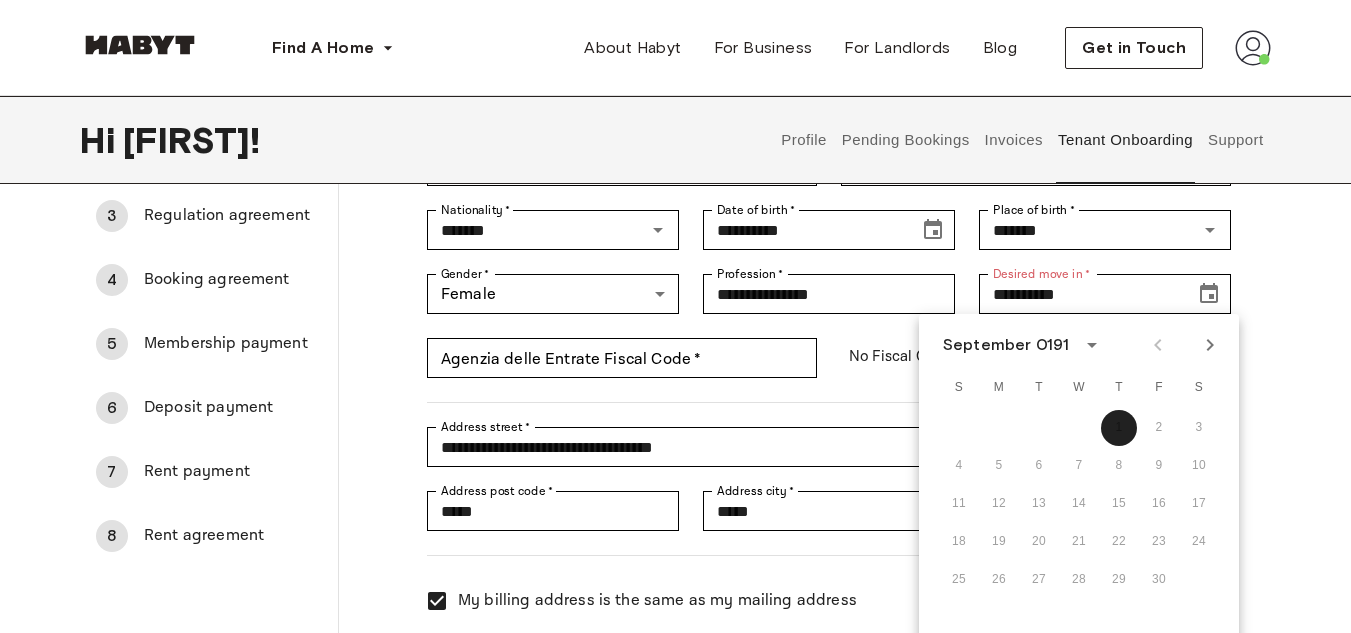 click on "September 0191" at bounding box center (1009, 345) 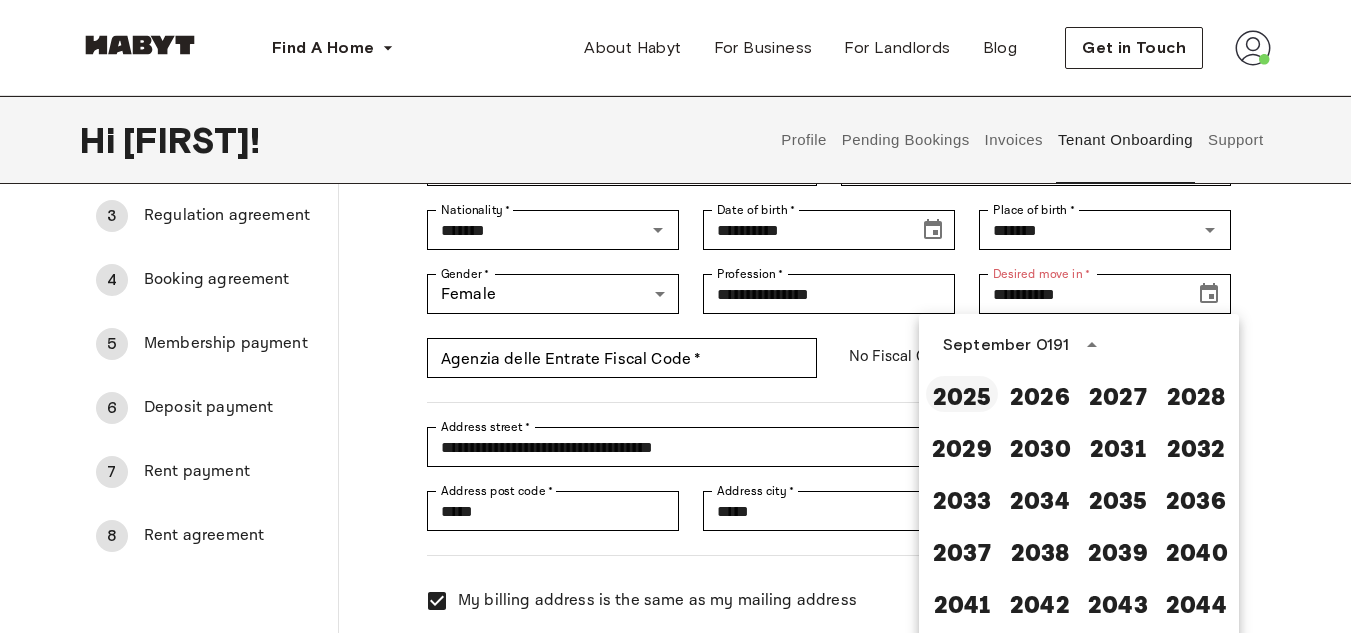 click on "2025" at bounding box center (962, 394) 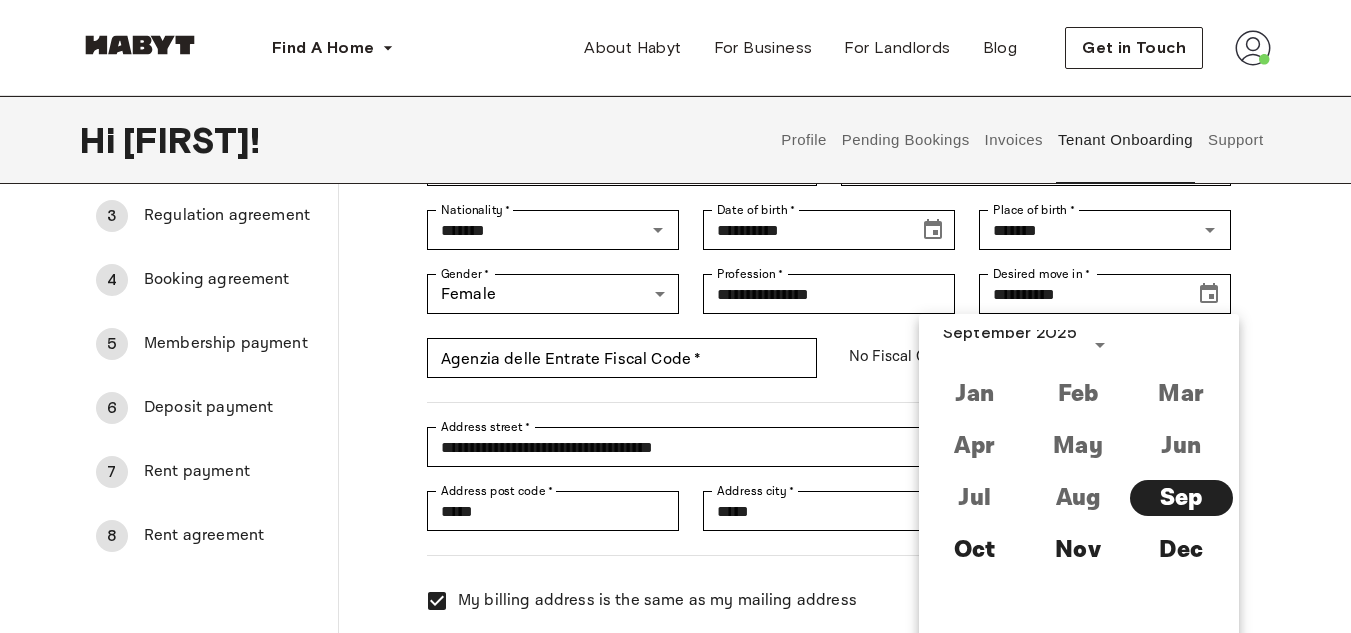 type on "**********" 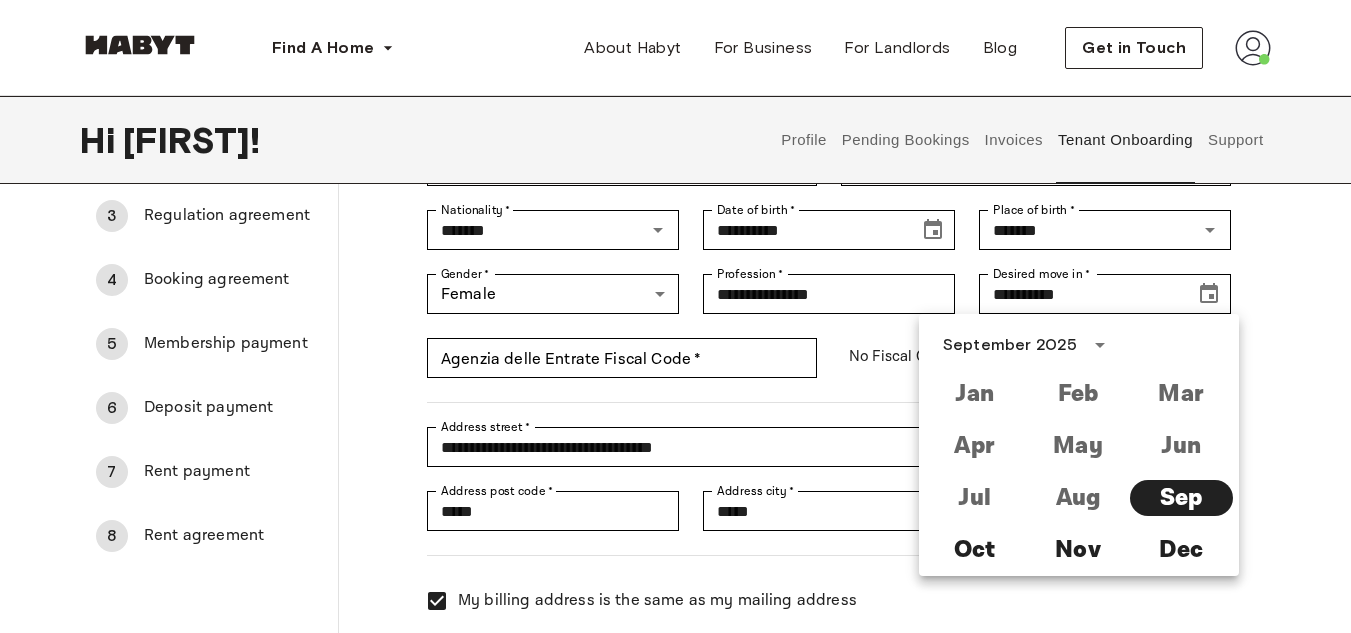 click on "Tenant Onboarding 1 Your details 2 Membership agreement 3 Regulation agreement 4 Booking agreement 5 Membership payment 6 Deposit payment 7 Rent payment 8 Rent agreement Your details Email address   * [EMAIL] Email address   * Phone   * [PHONE] Phone   * First name   * [FIRST] First name   * Last name   * [LAST] Last name   * Nationality   * [NATIONALITY] Nationality   * Date of birth   * [DATE] Date of birth   * Place of birth   * [CITY] Place of birth   * Gender   * Female ****** Gender   * Profession   * [PROFESSION] Profession   * Desired move in   * [DATE] Desired move in   * Agenzia delle Entrate Fiscal Code   * [FISCAL CODE] Agenzia delle Entrate Fiscal Code   * No Fiscal Code yet? Address street   * [STREET] Address street   * Address post code   * [POSTAL CODE] Address post code   * Address city   * [CITY] Address city   * Address country   * [COUNTRY] Address country   * Save details" at bounding box center [675, 350] 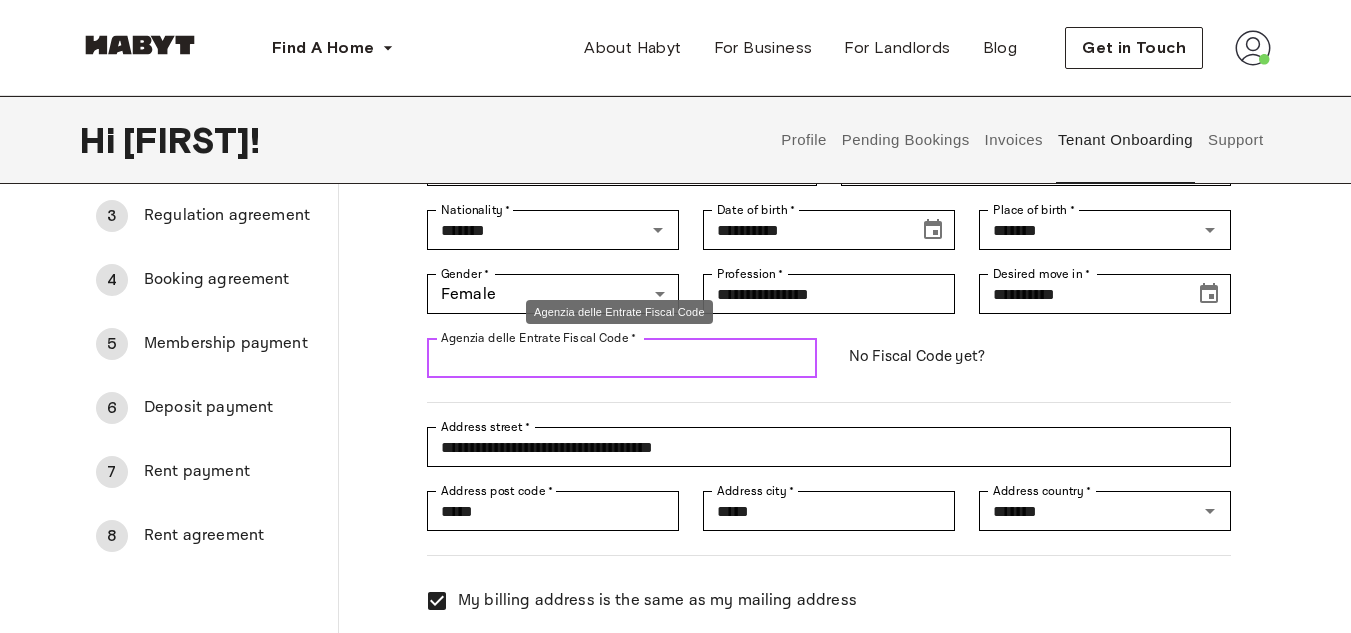 click on "Agenzia delle Entrate Fiscal Code   *" at bounding box center [622, 358] 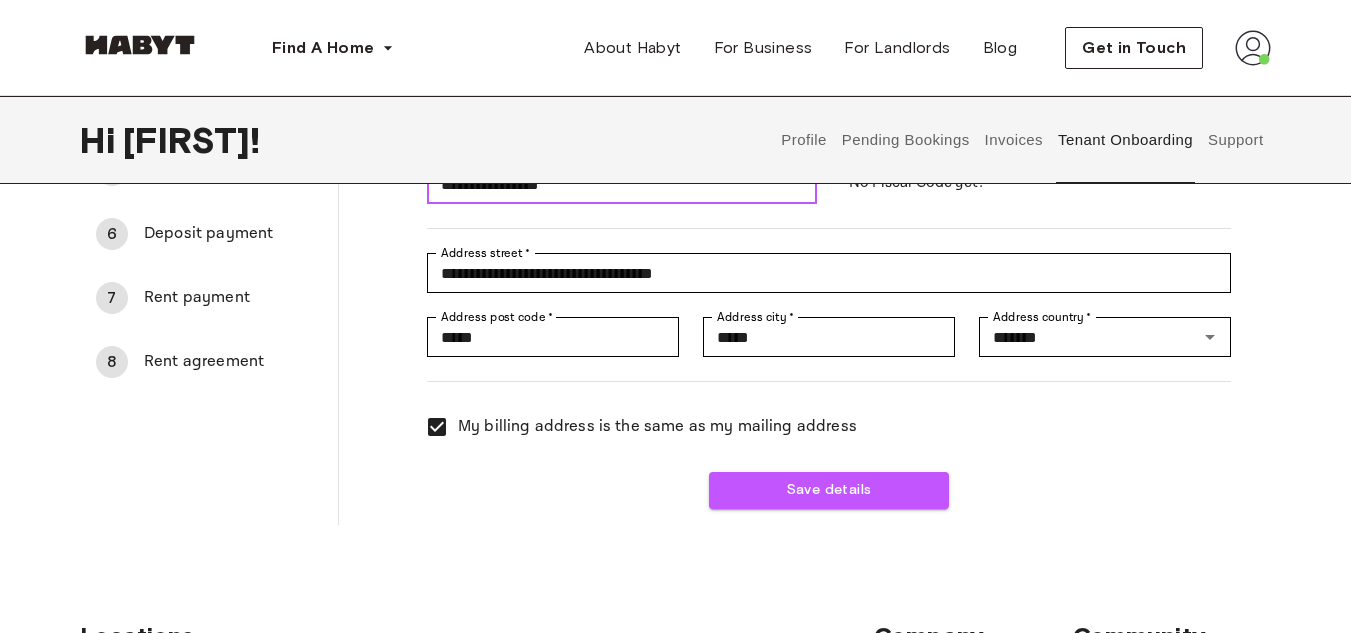 scroll, scrollTop: 389, scrollLeft: 0, axis: vertical 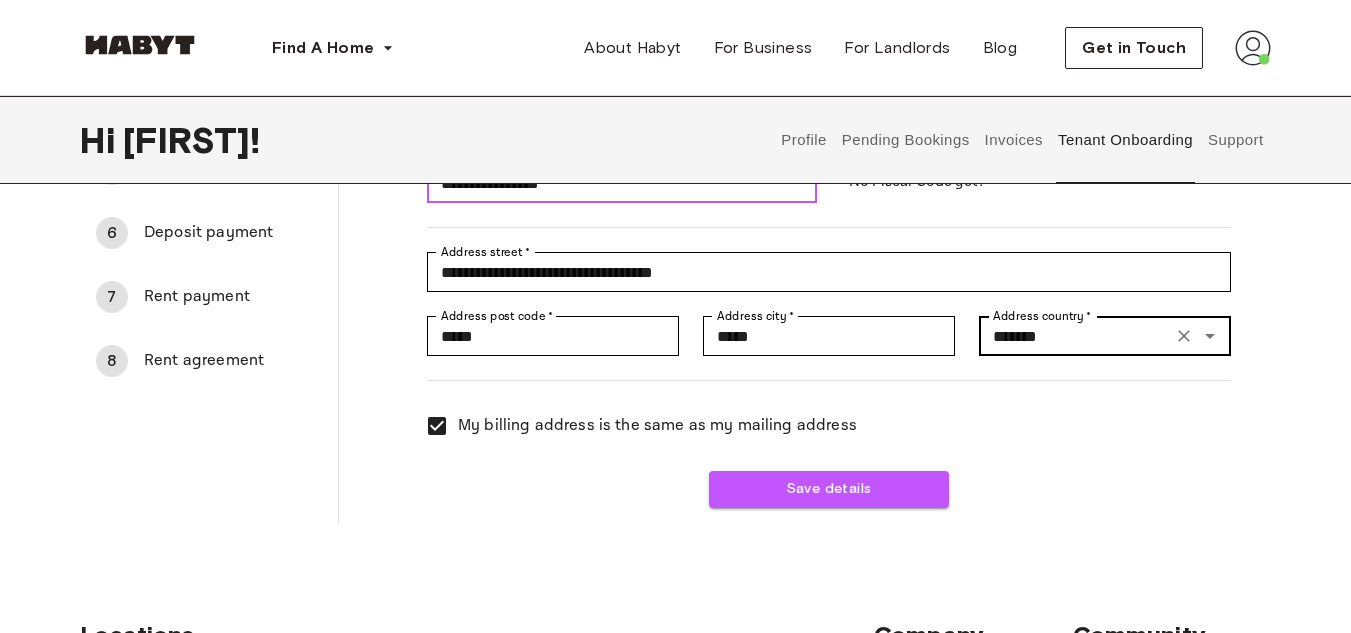 type on "**********" 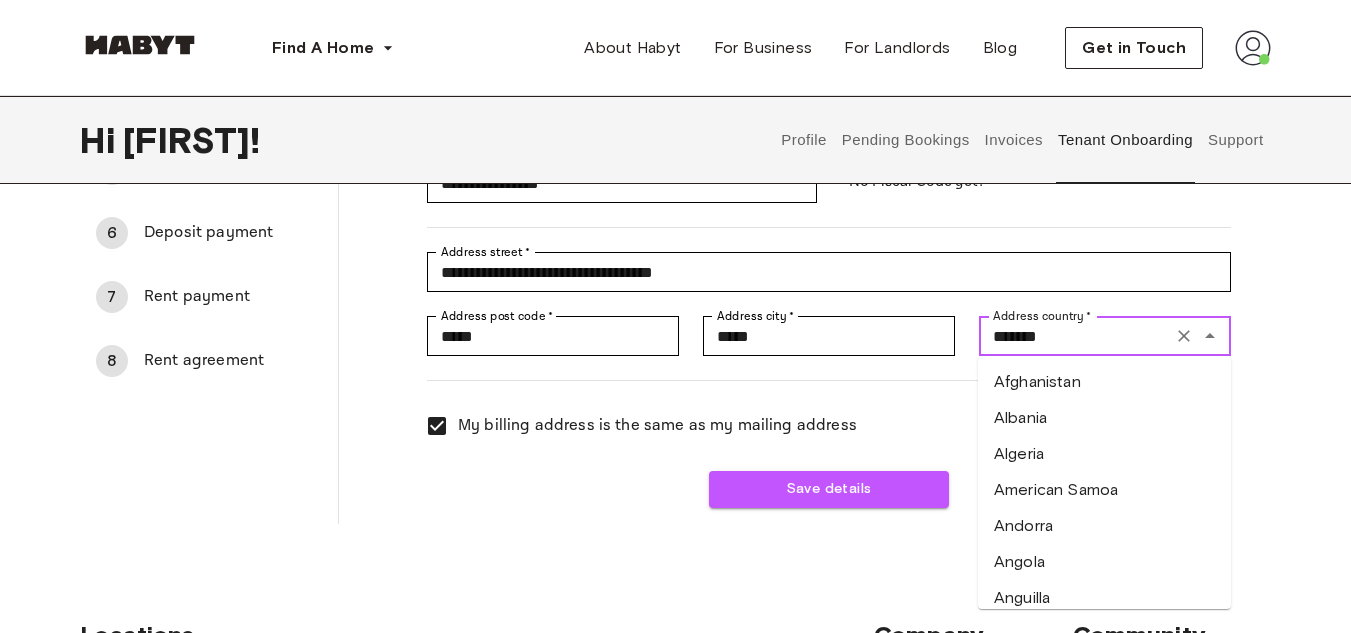 click on "*******" at bounding box center (1075, 336) 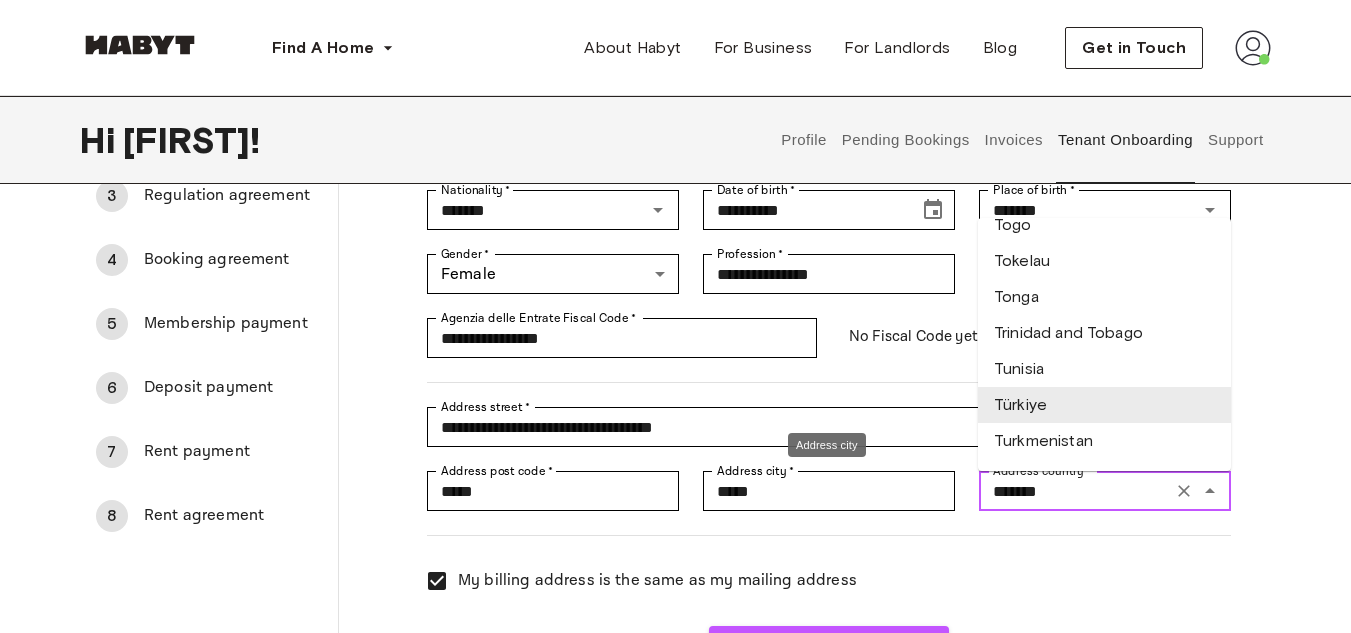 scroll, scrollTop: 214, scrollLeft: 0, axis: vertical 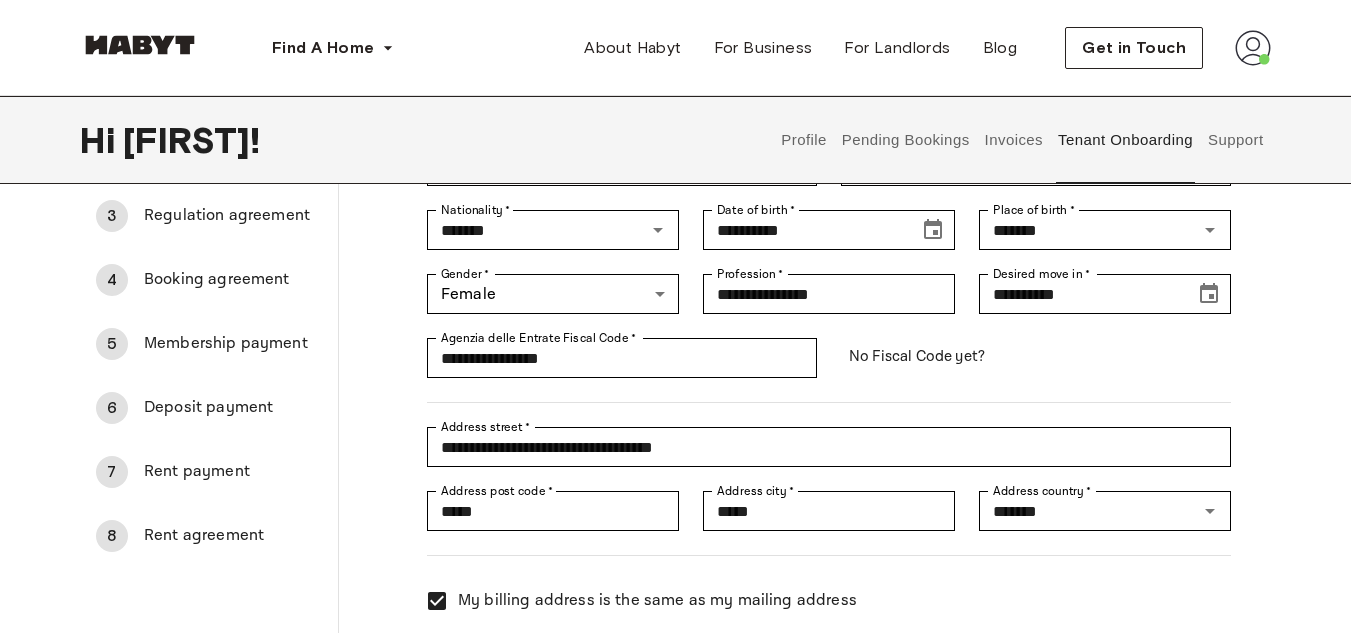 click at bounding box center (817, 390) 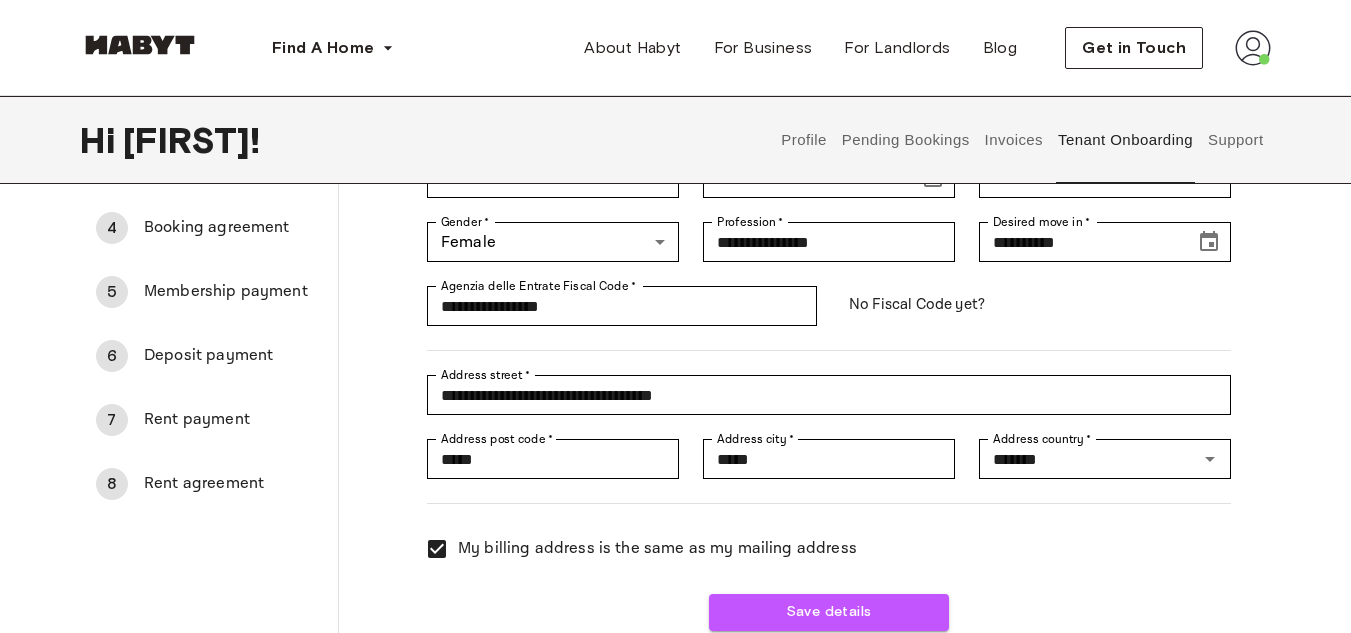 scroll, scrollTop: 267, scrollLeft: 0, axis: vertical 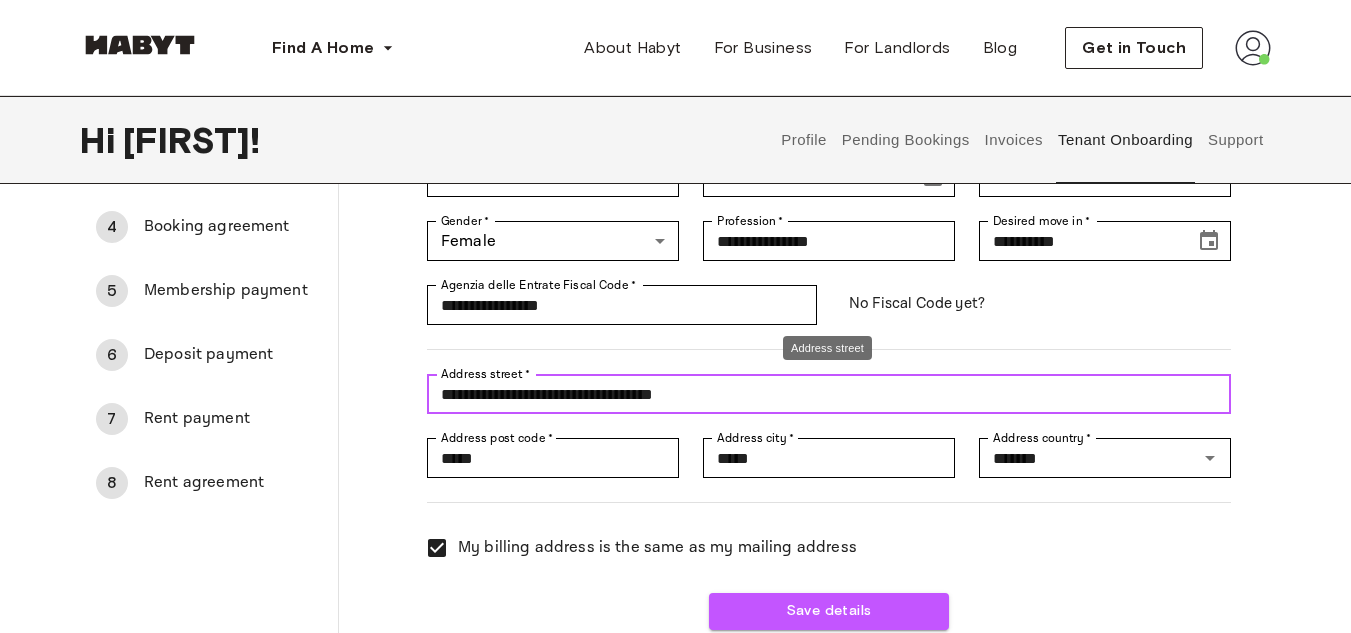 click on "**********" at bounding box center [829, 394] 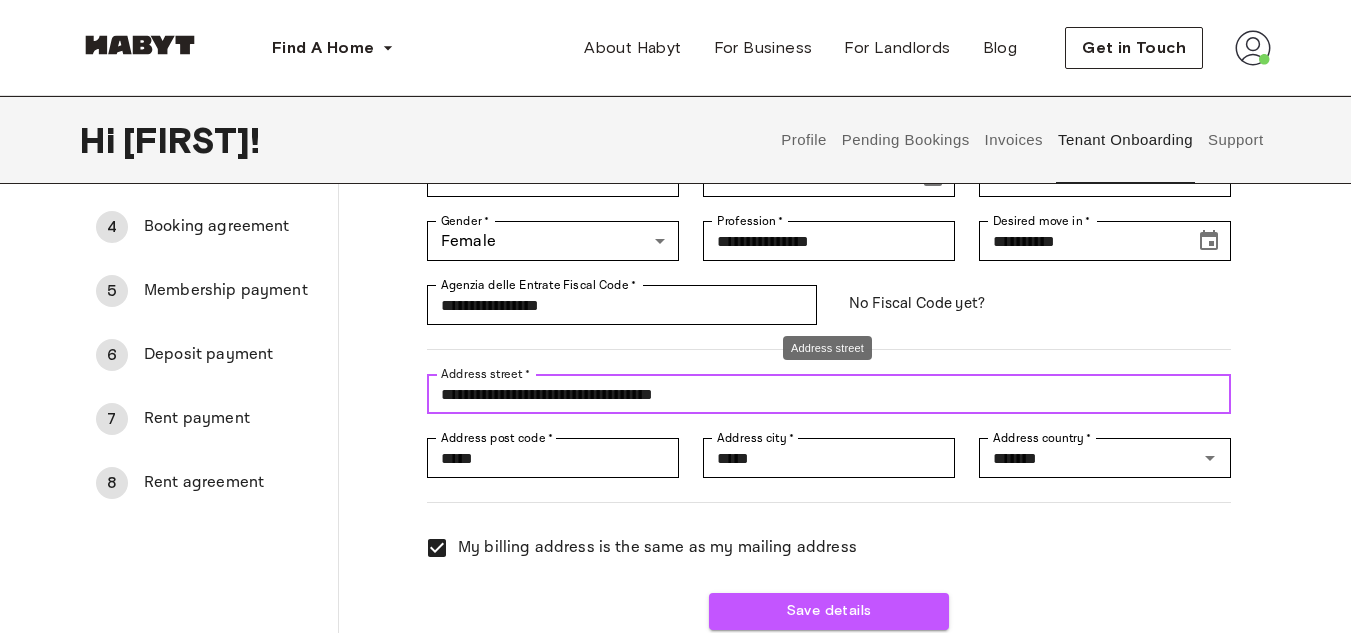 click on "**********" at bounding box center (829, 394) 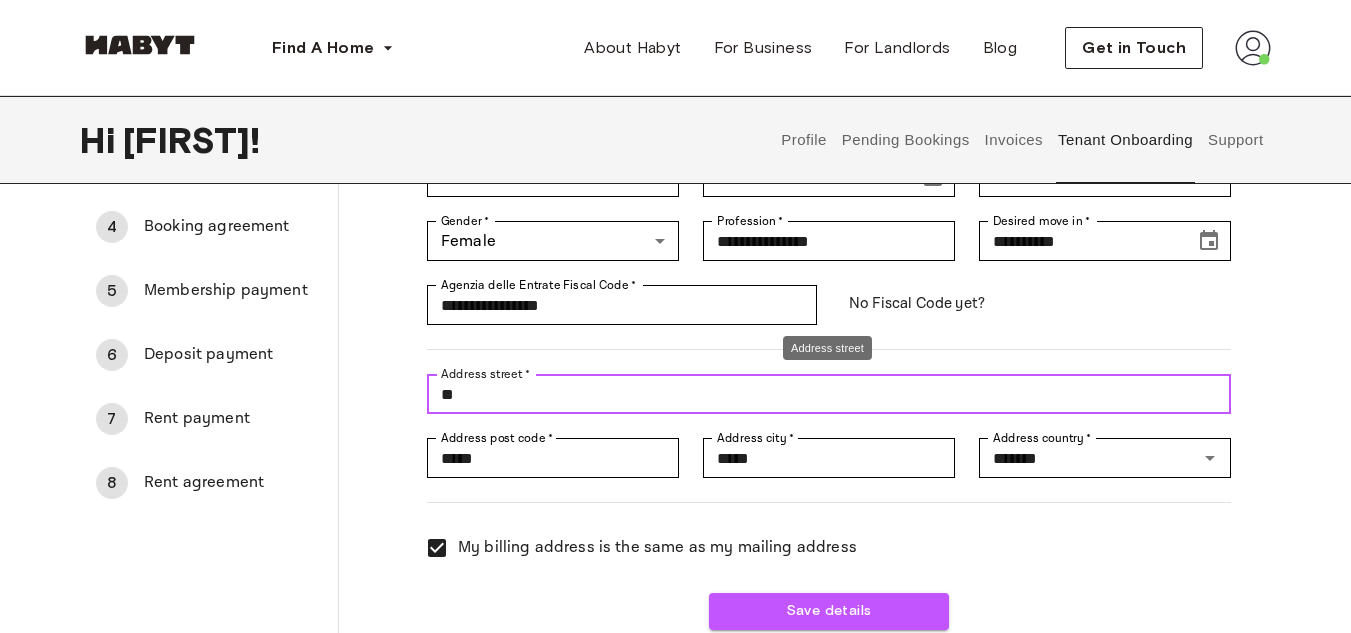 type on "*" 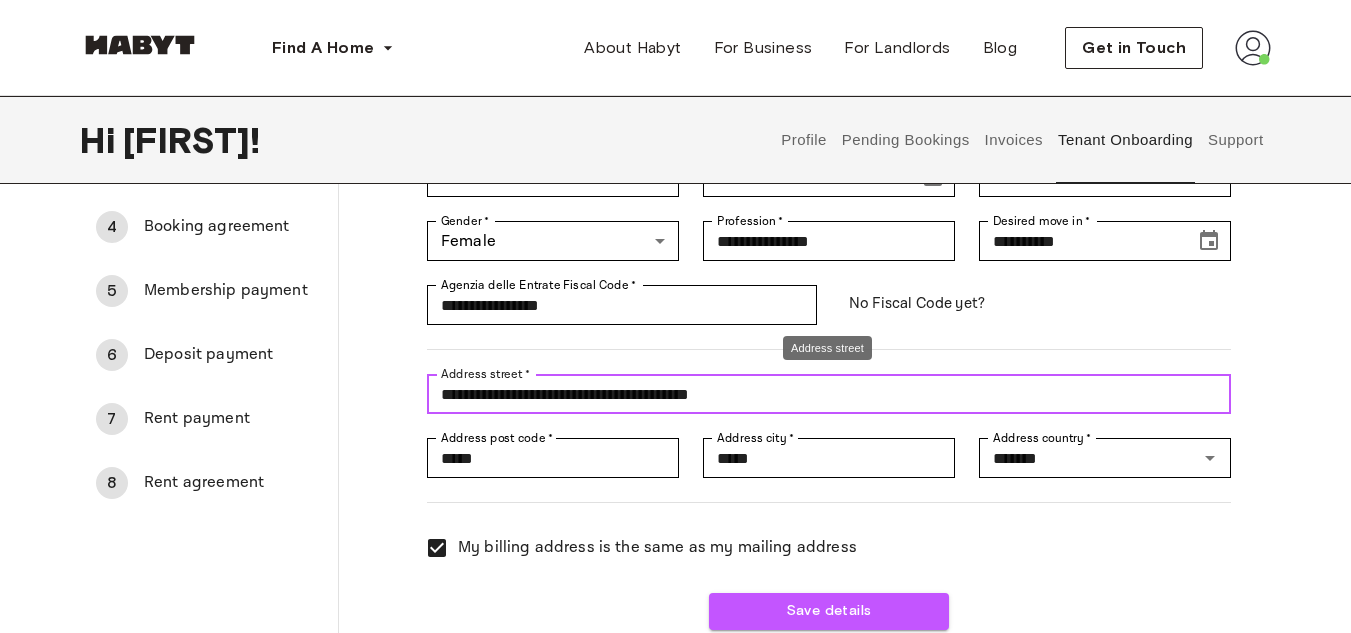 click on "**********" at bounding box center (829, 394) 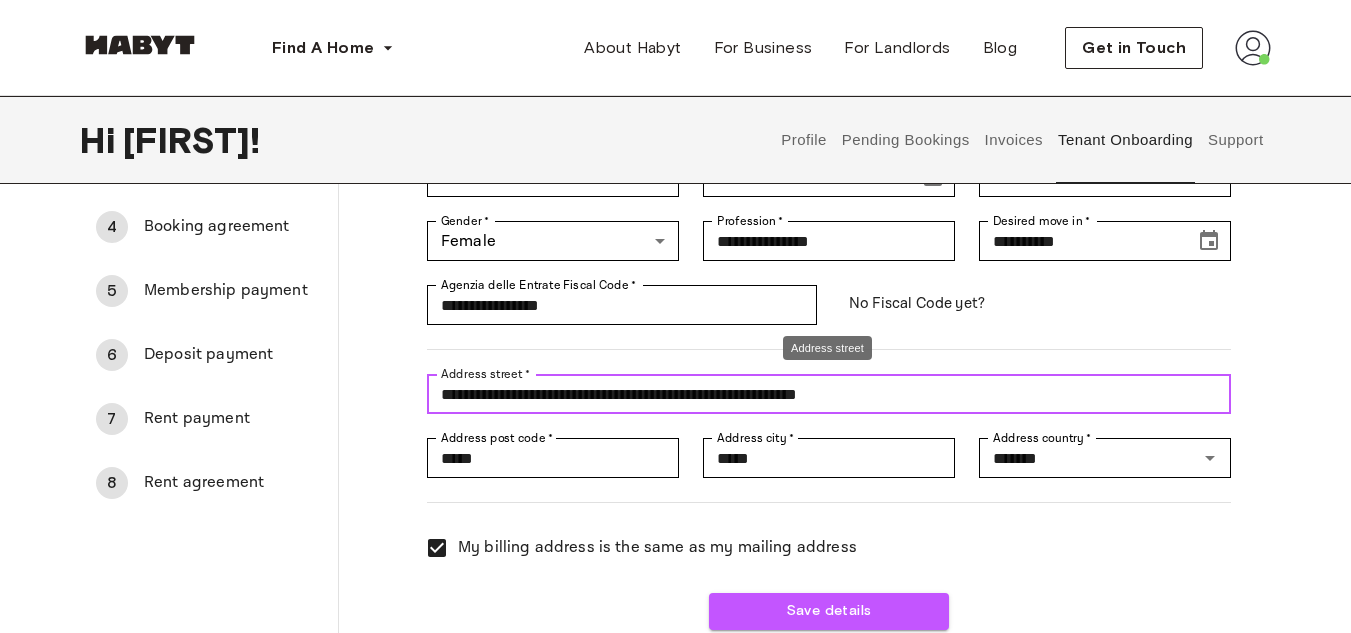 click on "**********" at bounding box center (829, 394) 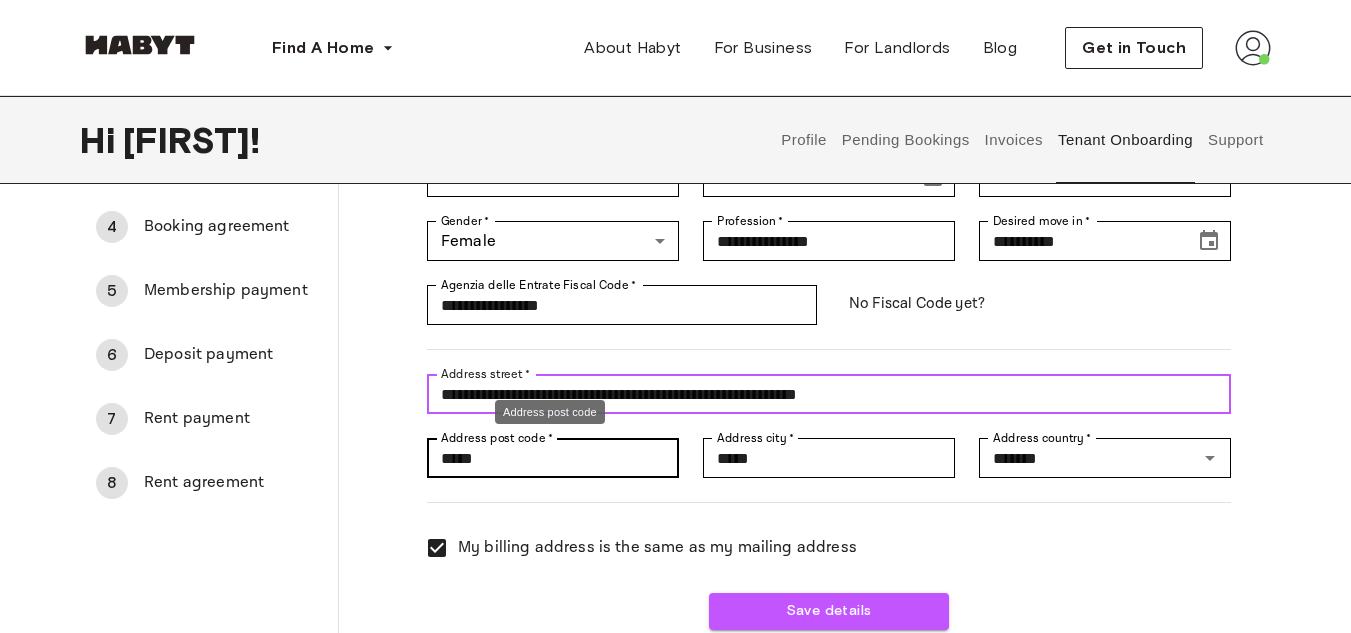 type on "**********" 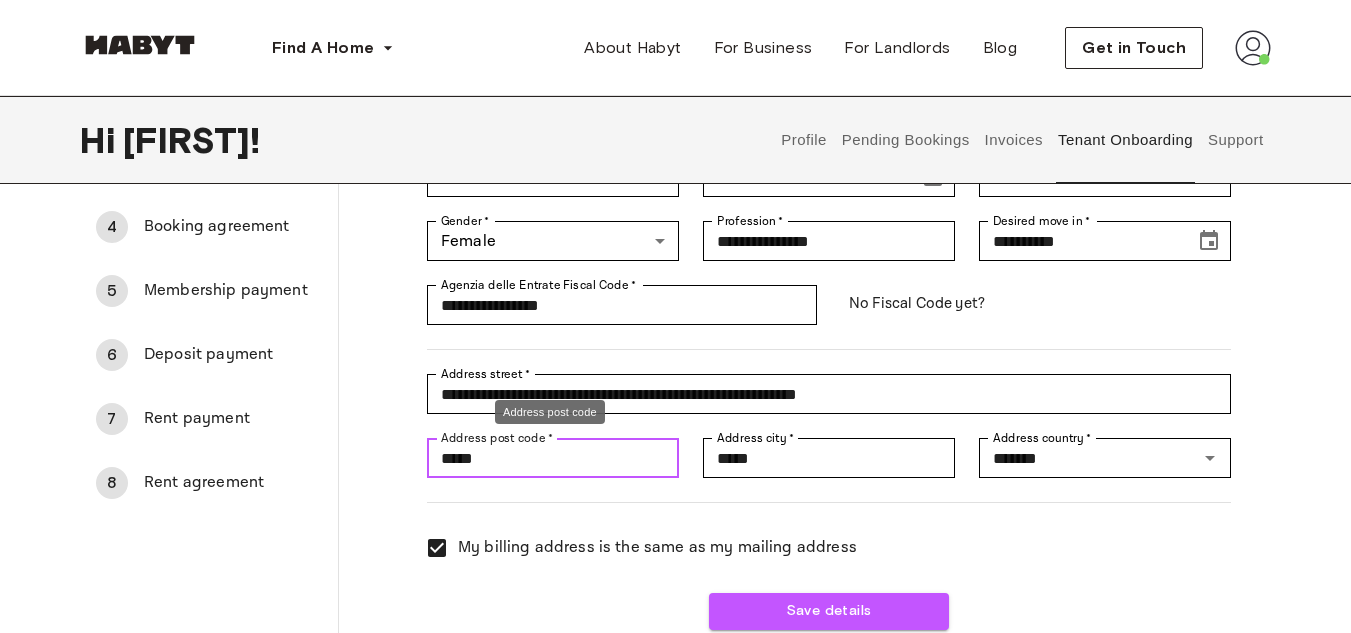 click on "*****" at bounding box center (553, 458) 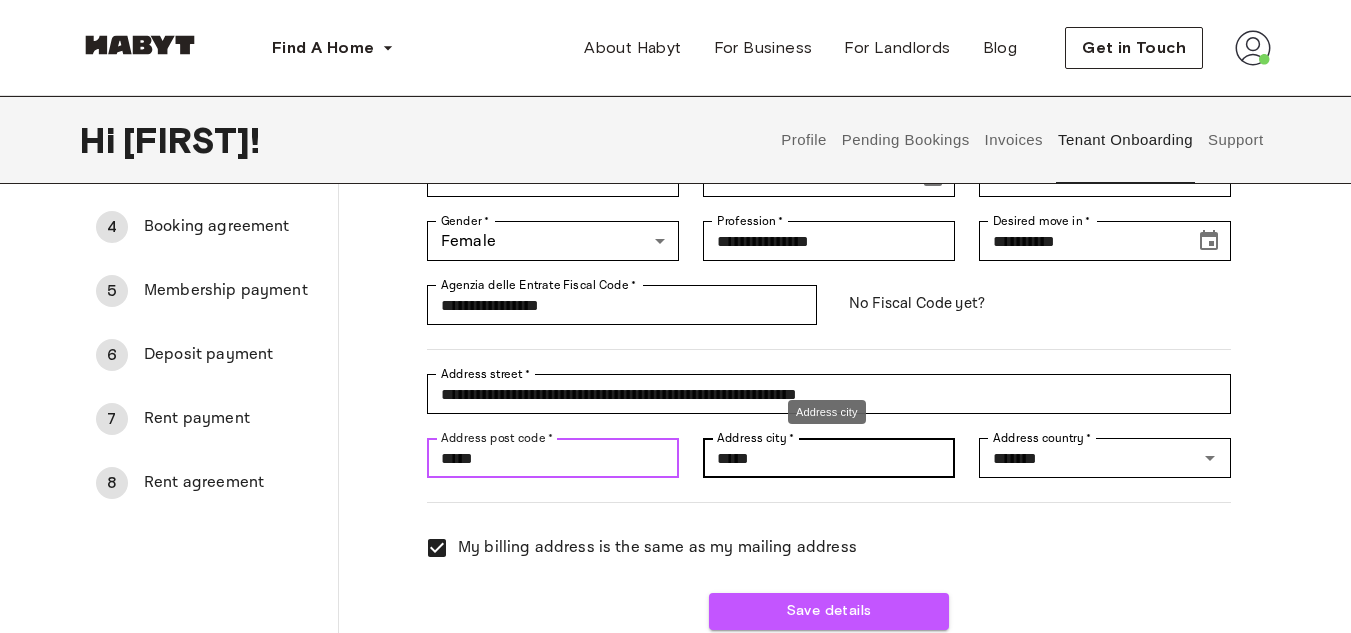 type on "*****" 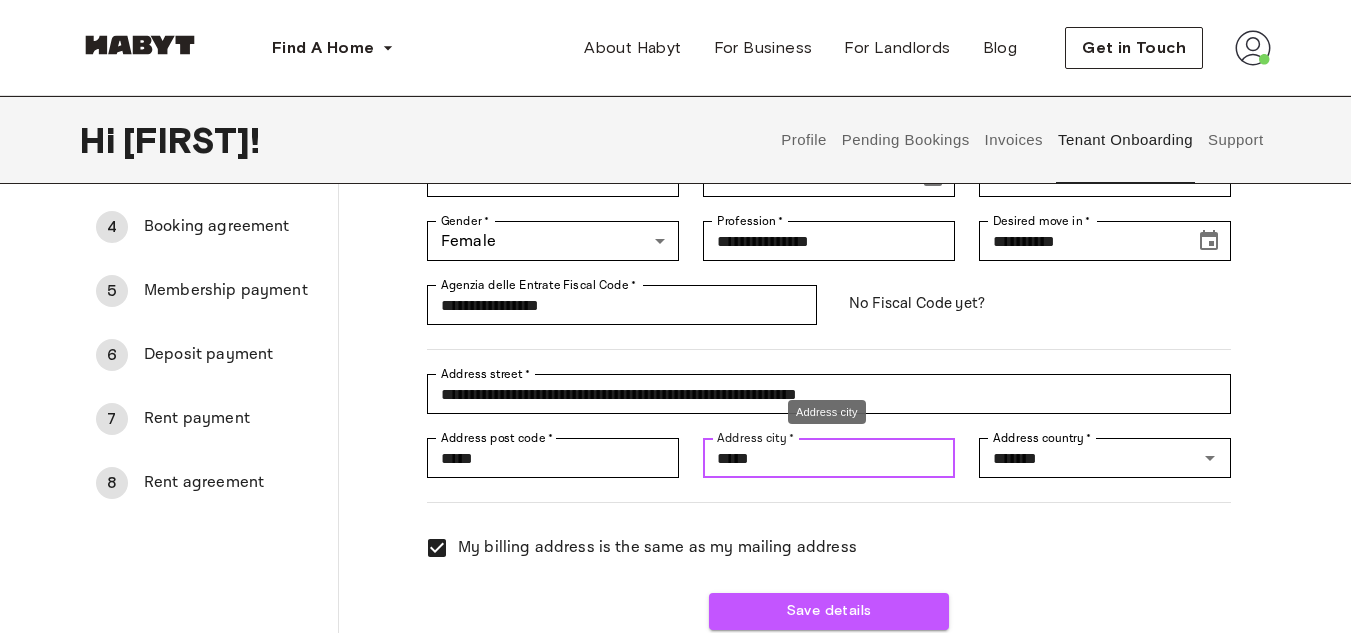 click on "*****" at bounding box center (829, 458) 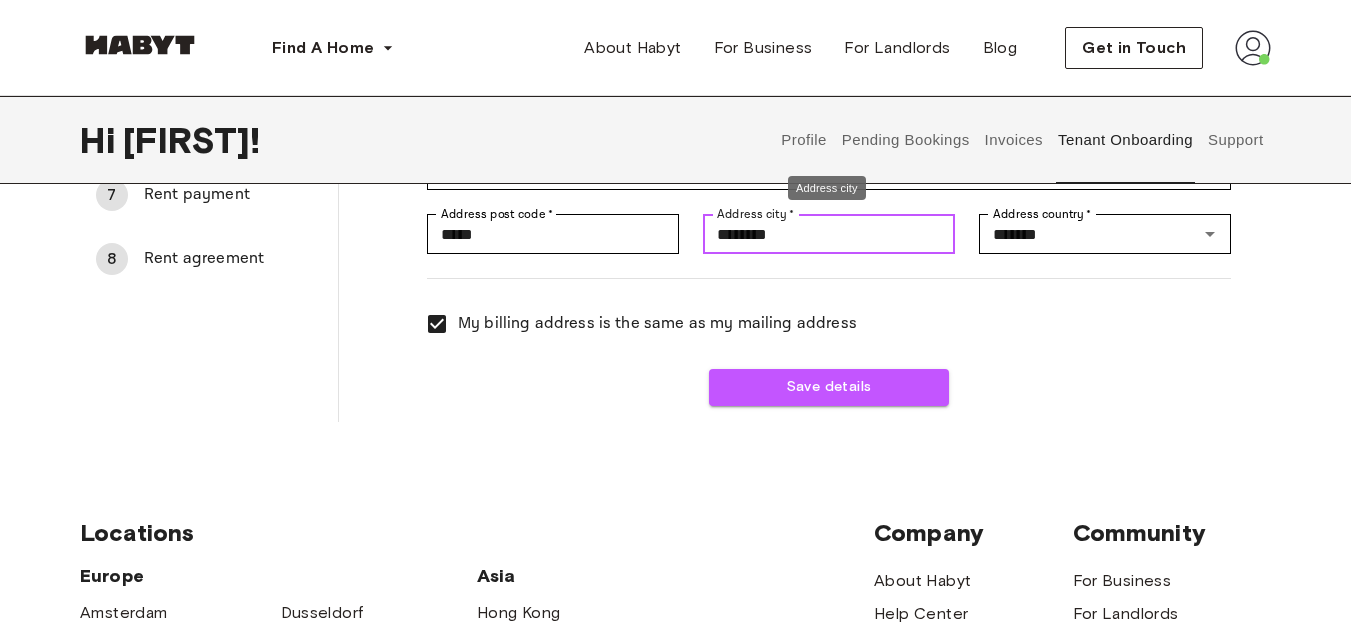 scroll, scrollTop: 492, scrollLeft: 0, axis: vertical 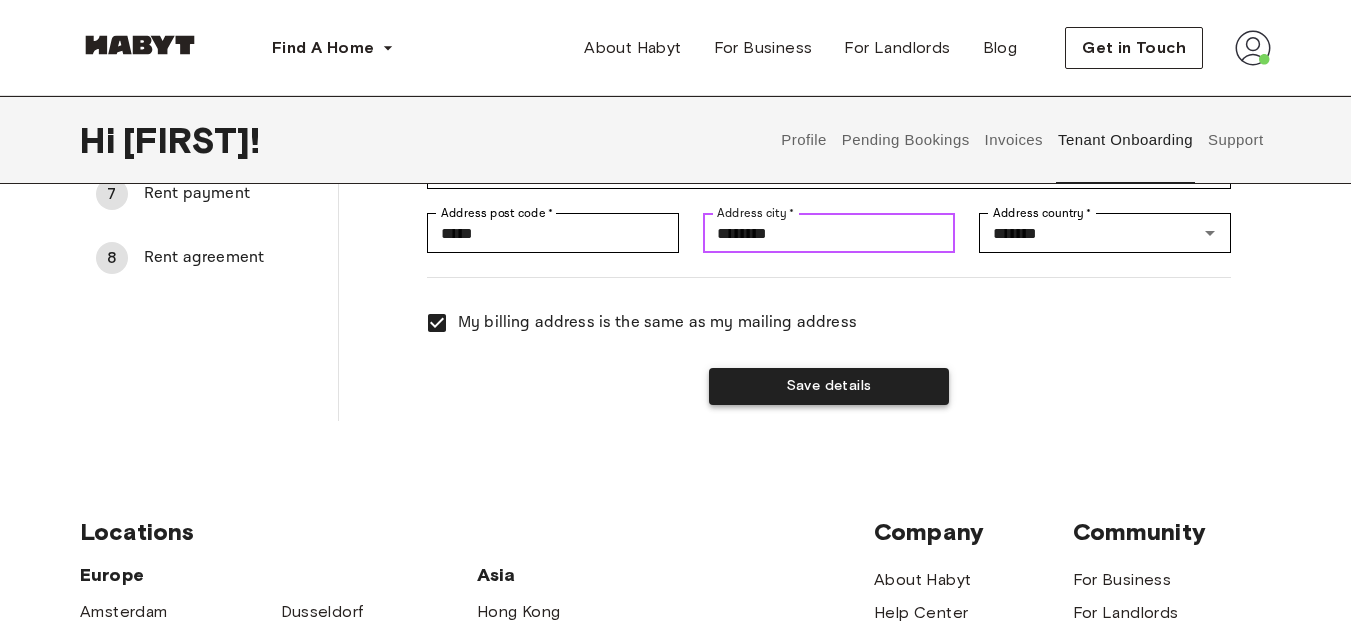 type on "********" 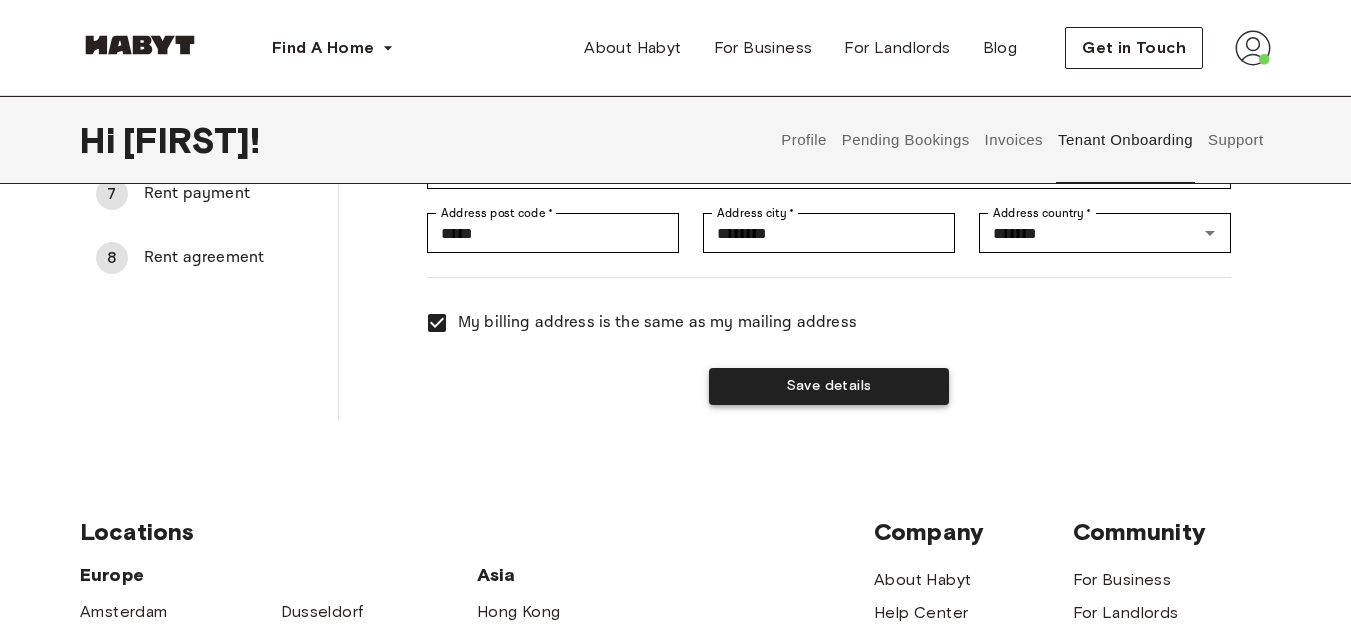 click on "Save details" at bounding box center [829, 386] 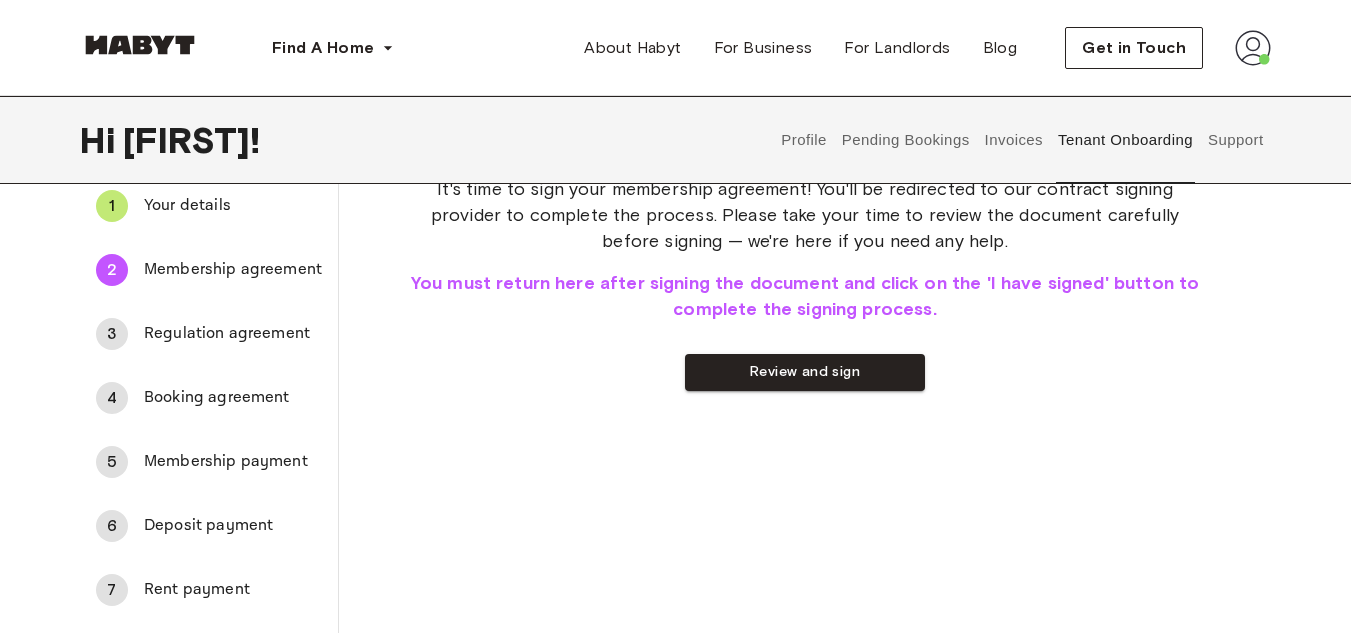 scroll, scrollTop: 0, scrollLeft: 0, axis: both 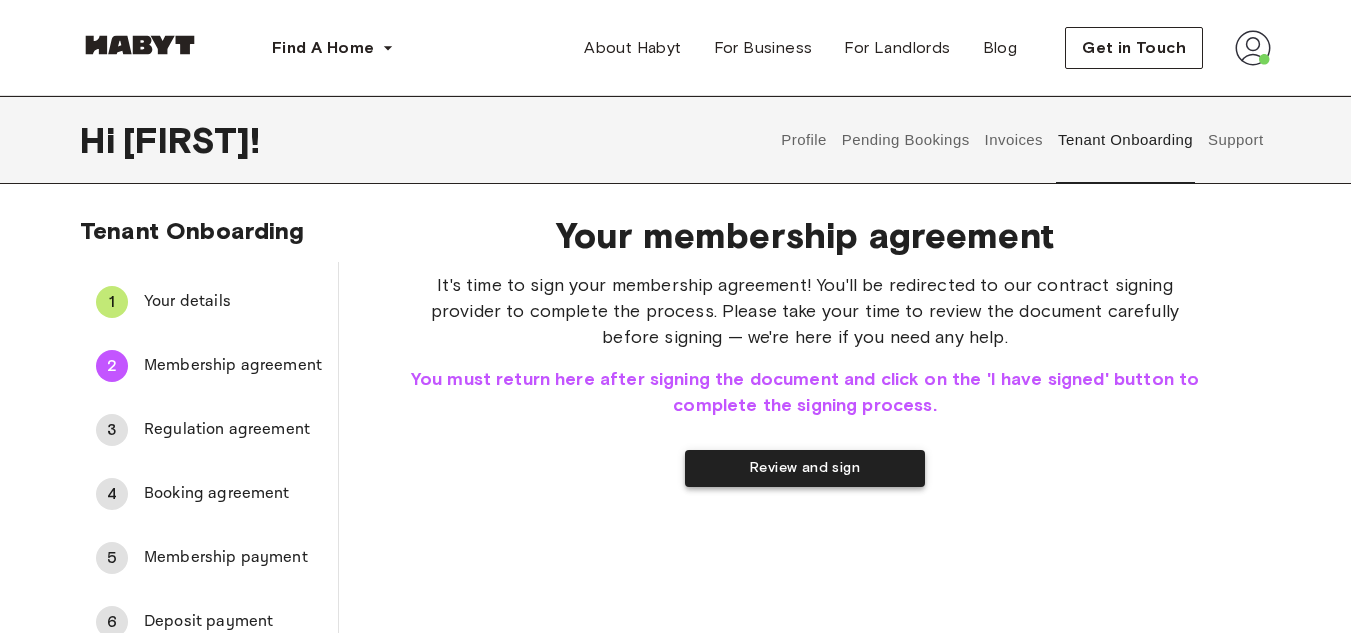 click on "Review and sign" at bounding box center (805, 468) 